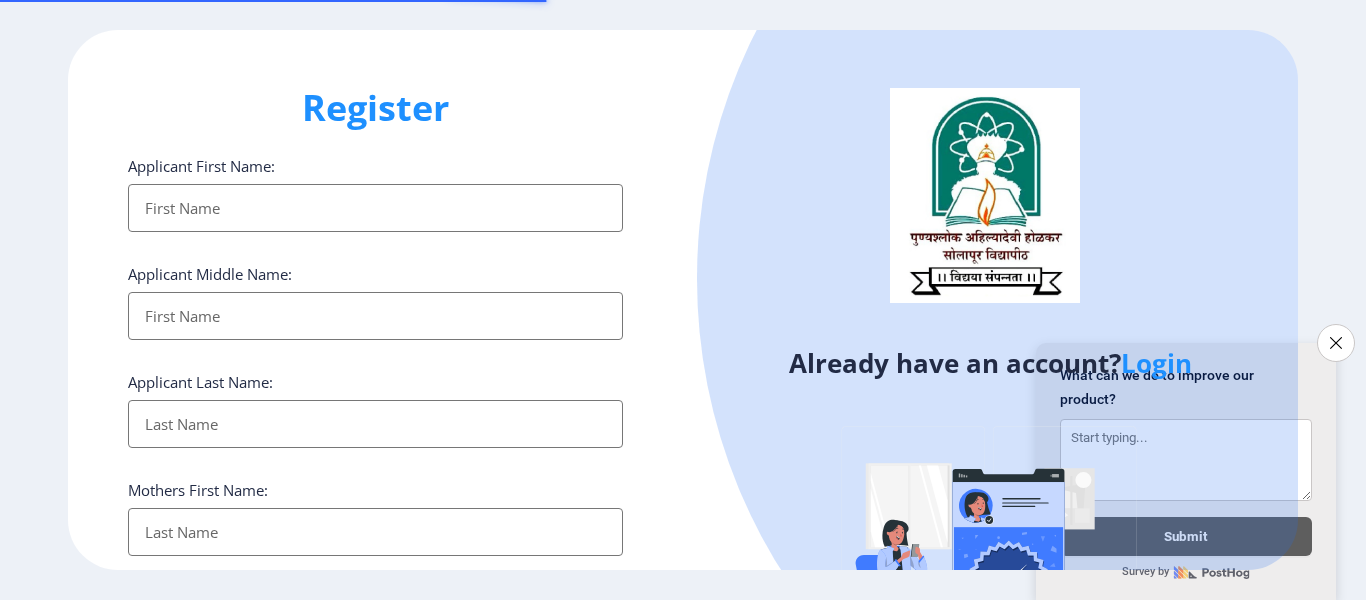 select 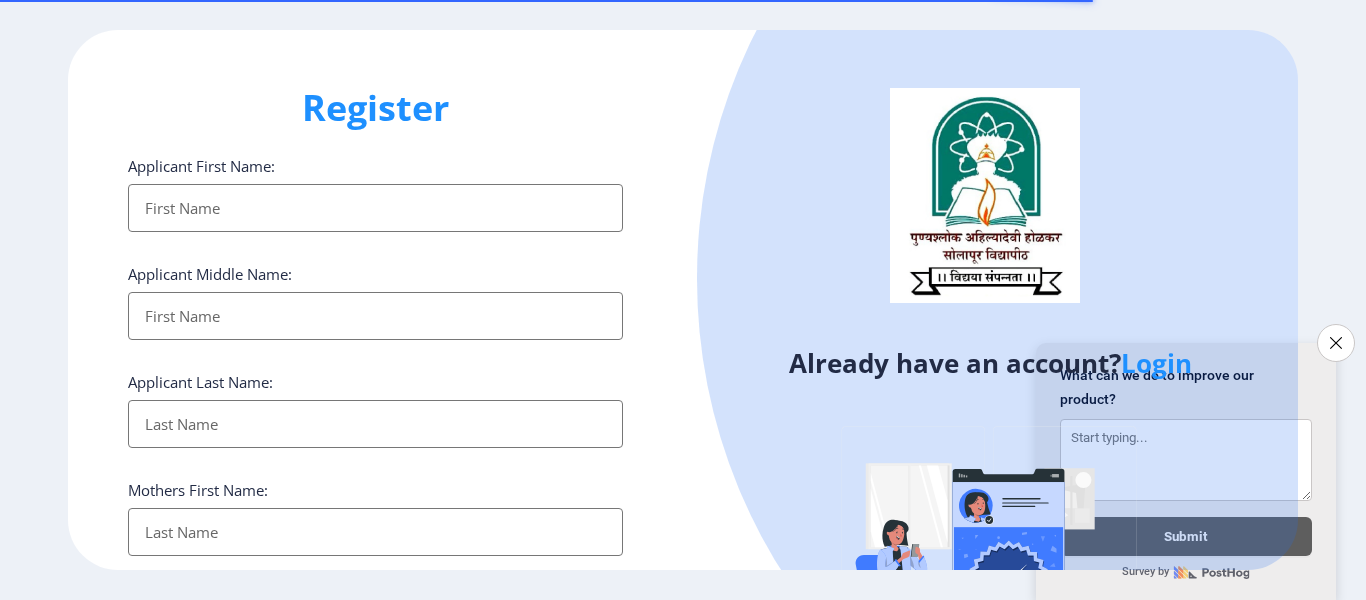 scroll, scrollTop: 0, scrollLeft: 0, axis: both 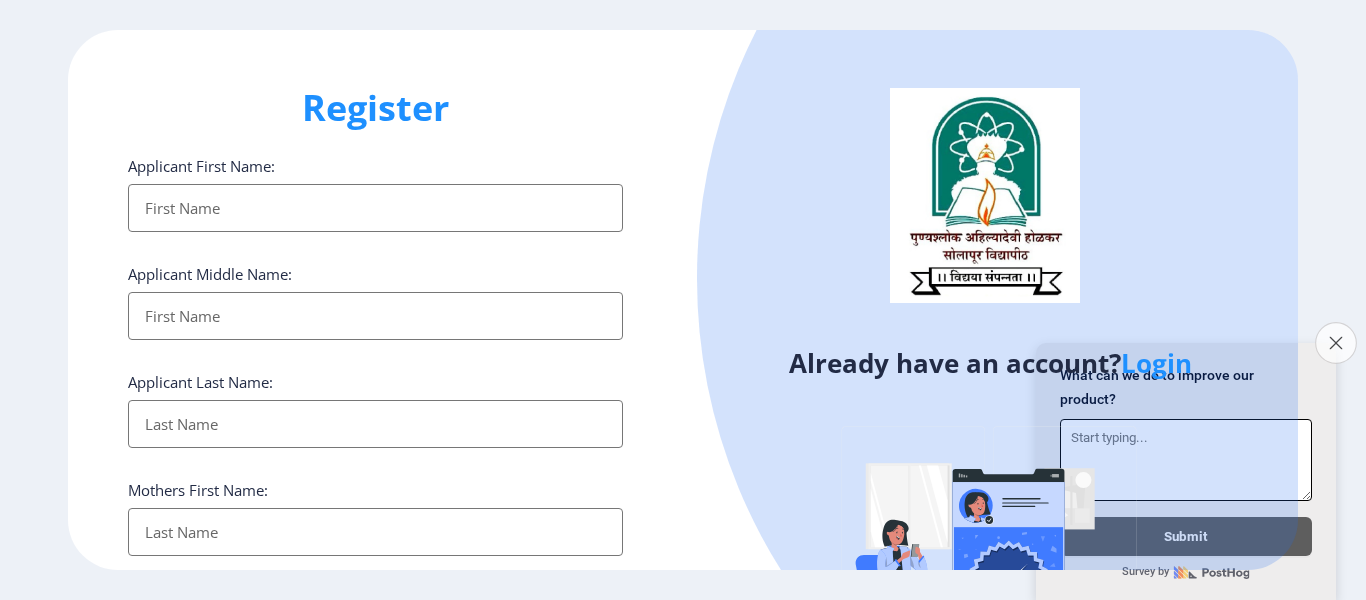 click on "Close survey" 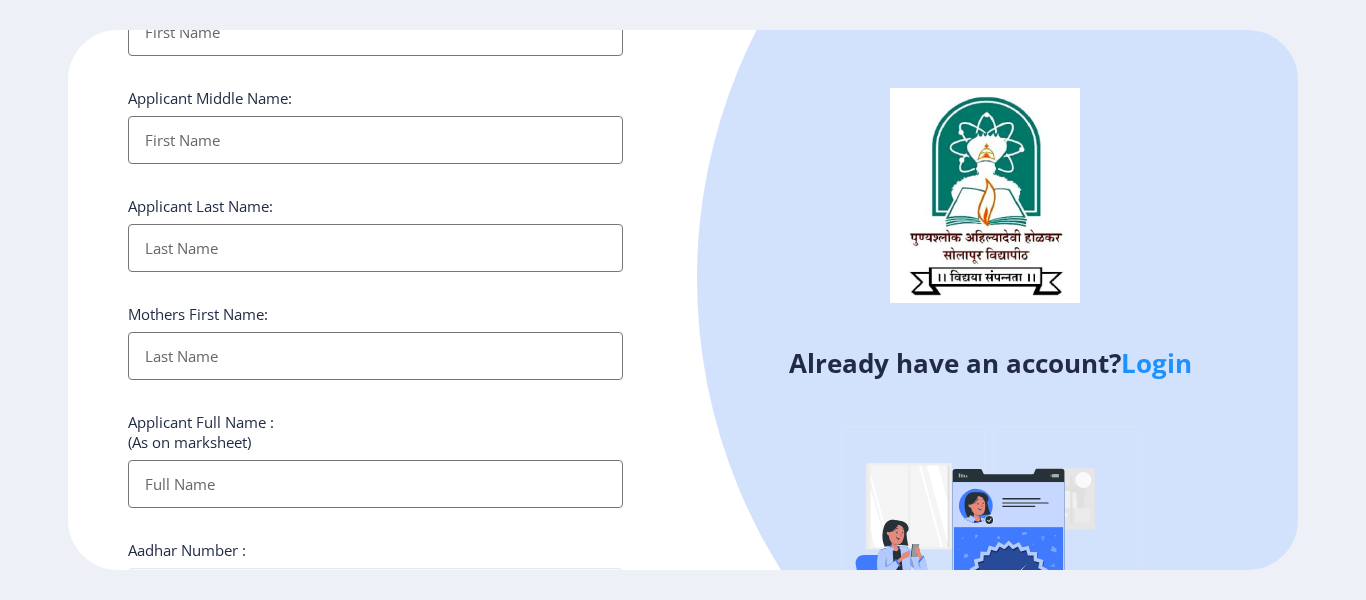 scroll, scrollTop: 0, scrollLeft: 0, axis: both 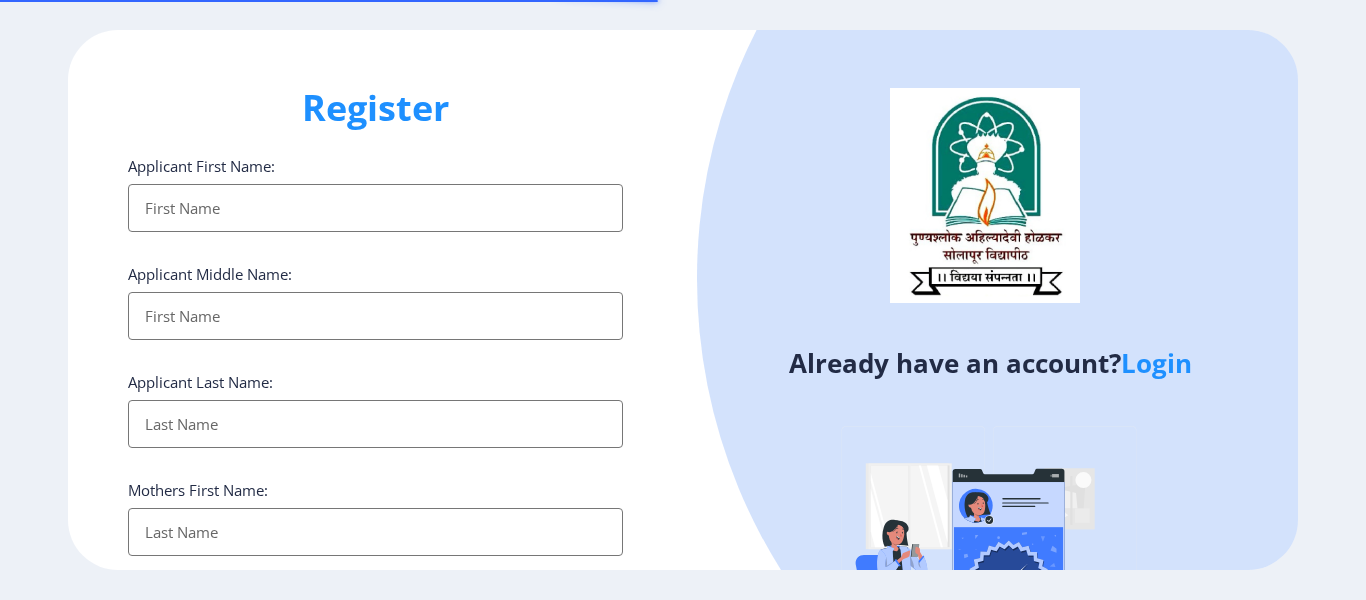 select 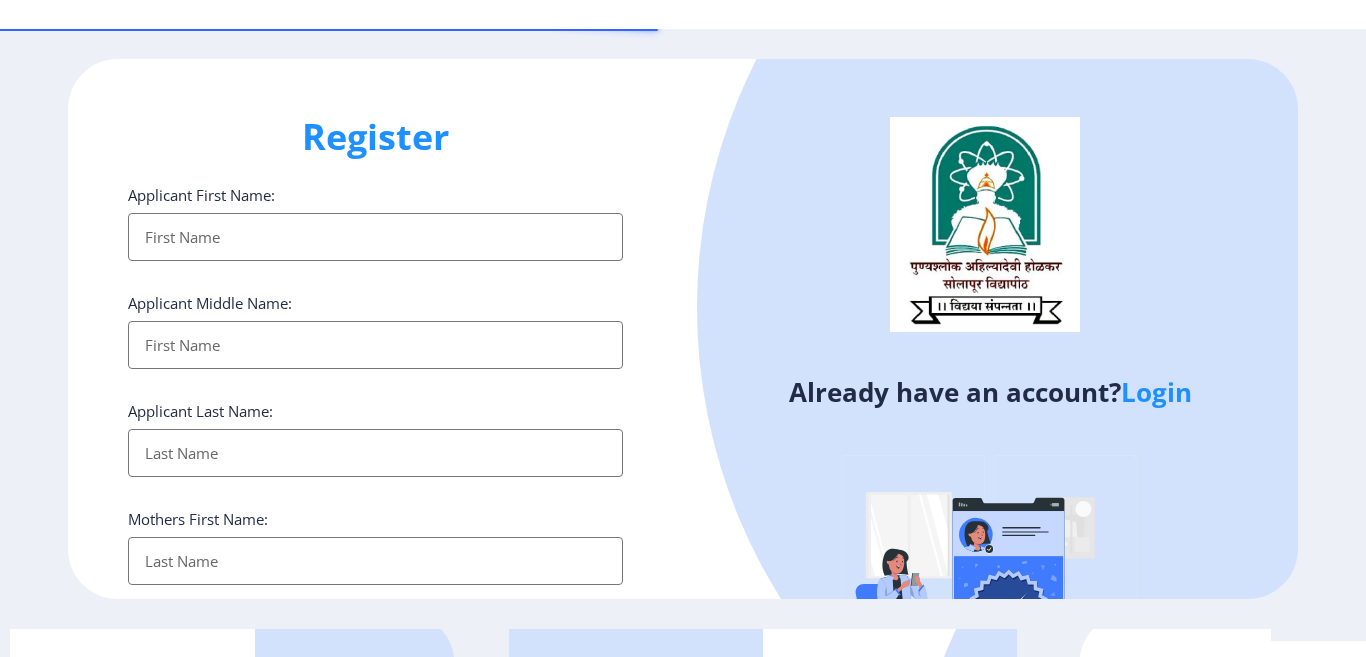 scroll, scrollTop: 0, scrollLeft: 0, axis: both 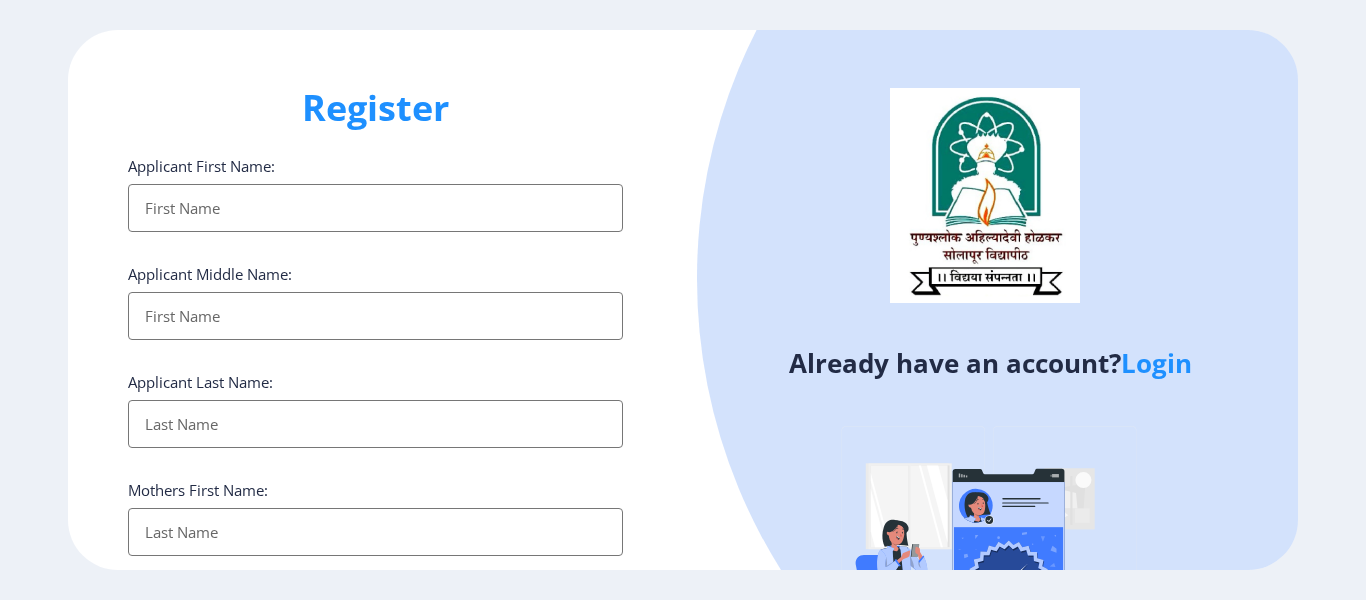 click on "Login" 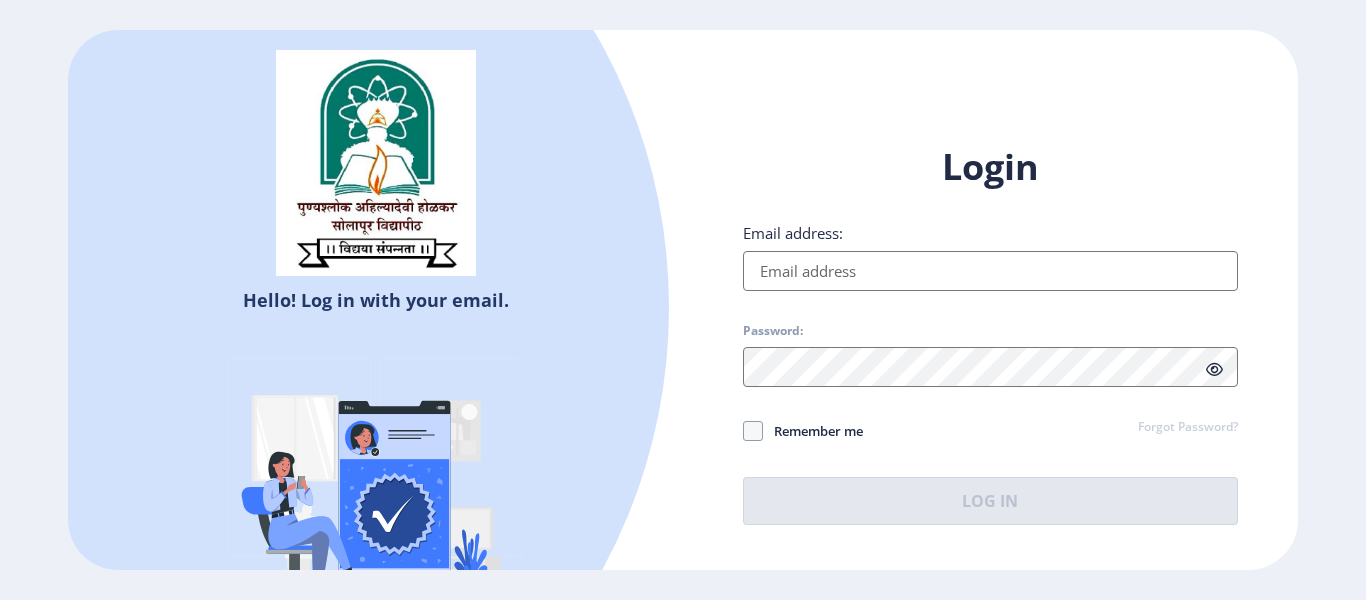 click on "Email address:" at bounding box center (990, 271) 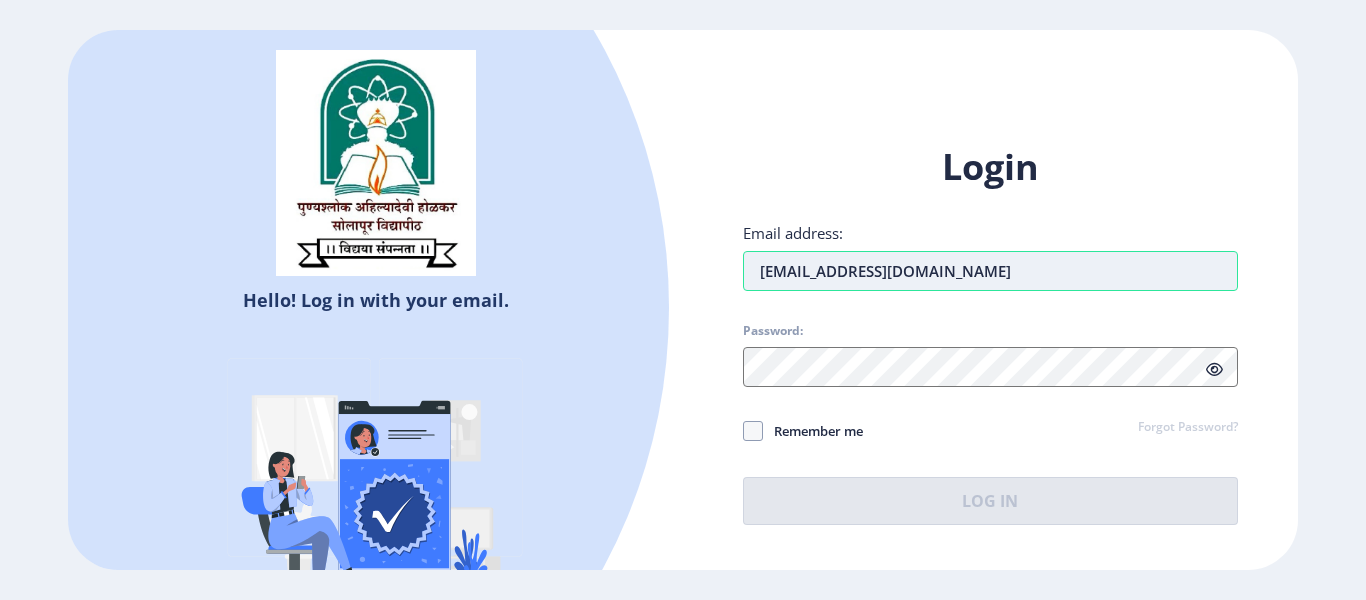 type on "[EMAIL_ADDRESS][DOMAIN_NAME]" 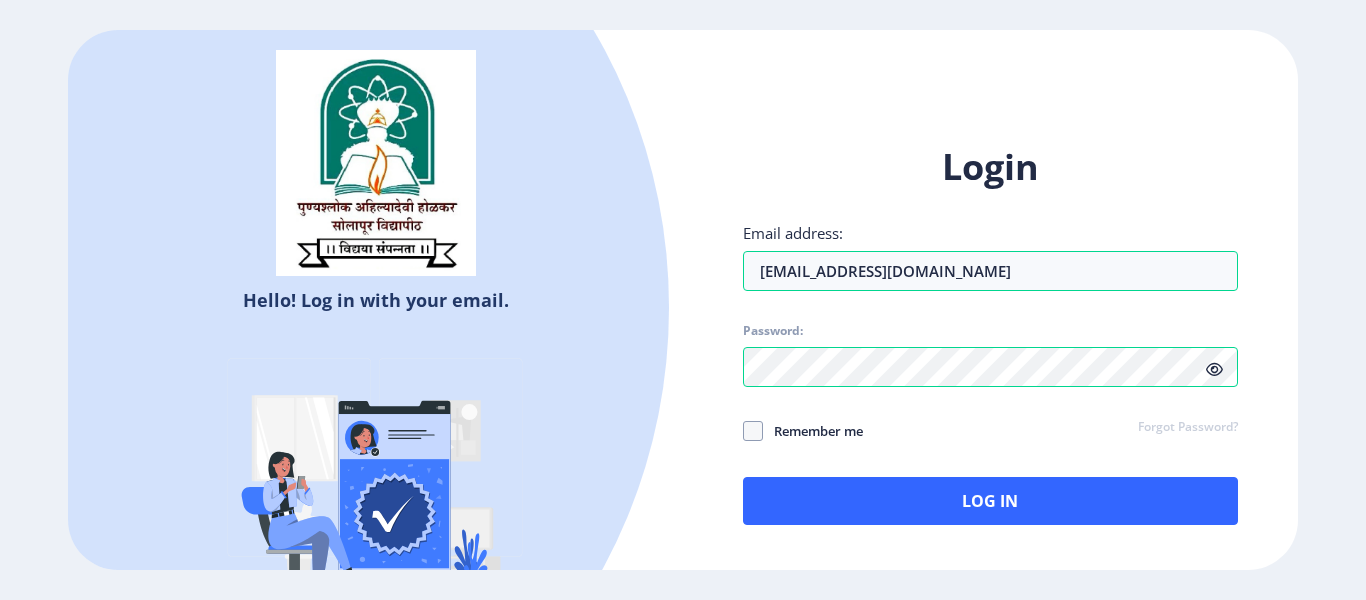 click 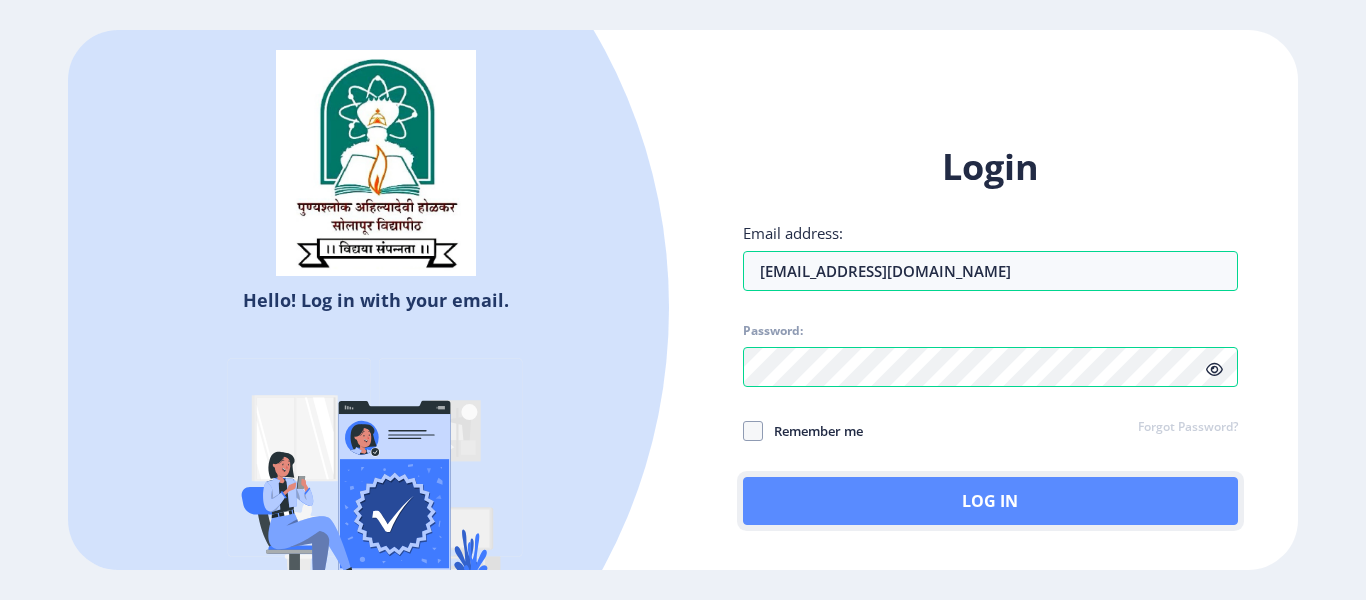 click on "Log In" 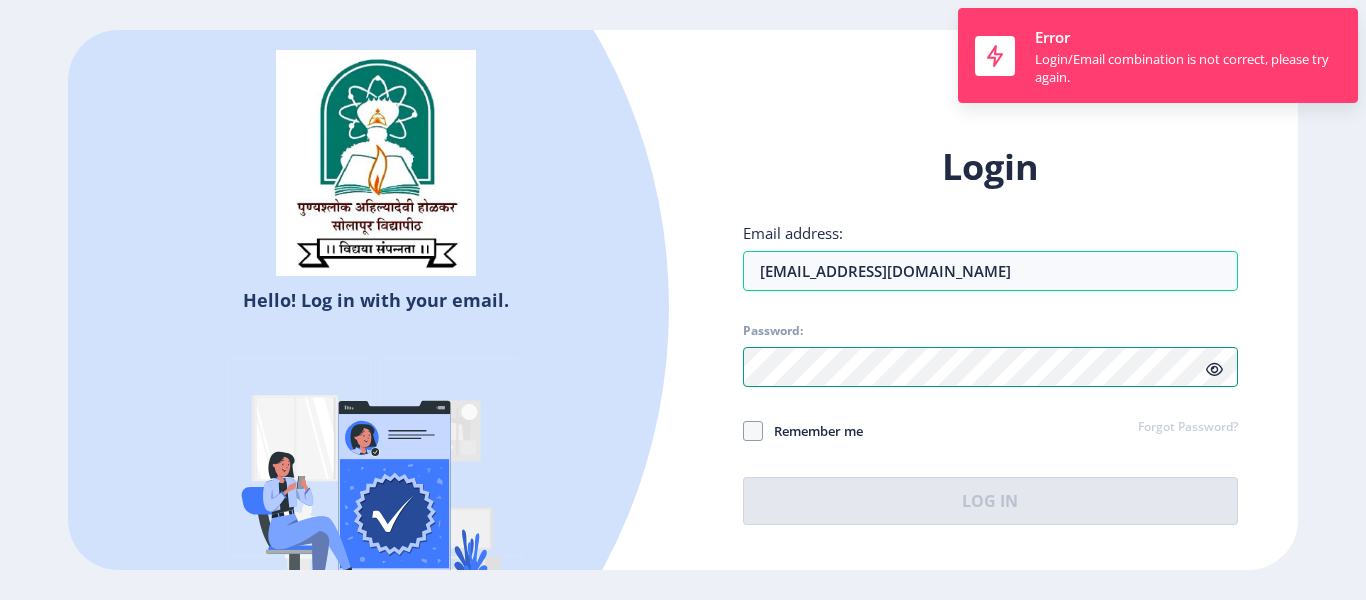 click on "Hello! Log in with your email. Don't have an account?  Register Login Email address: [EMAIL_ADDRESS][DOMAIN_NAME] Password: Remember me Forgot Password?  Log In   Don't have an account?  Register" 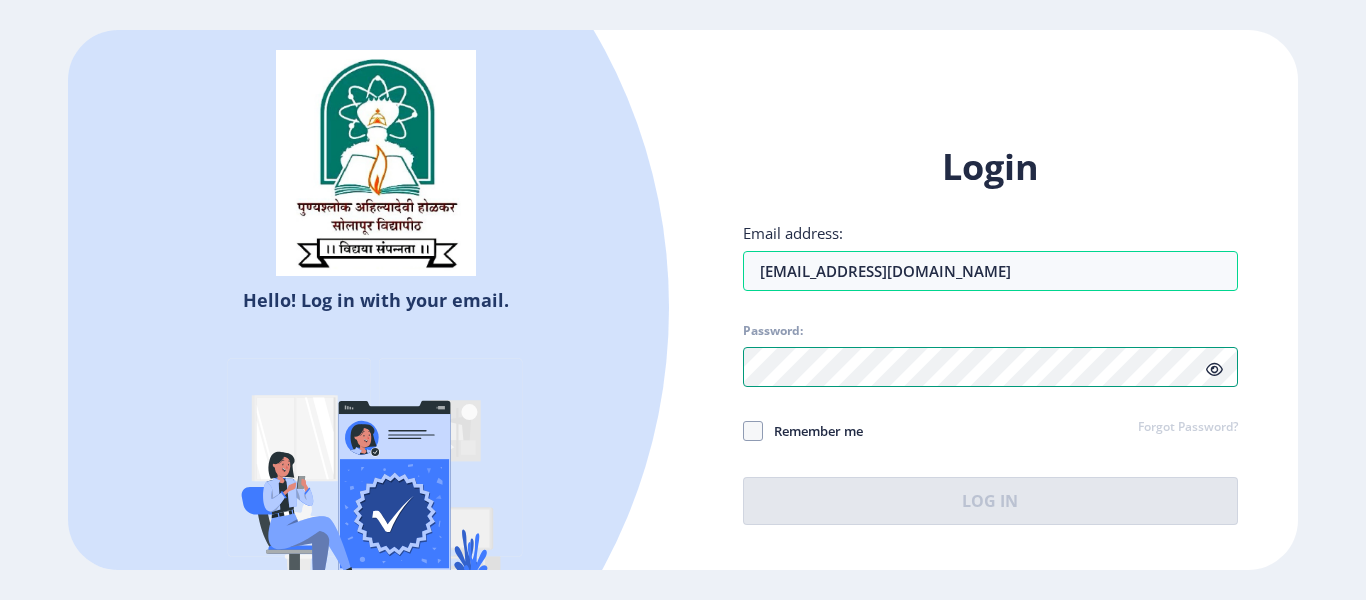 click on "Hello! Log in with your email. Don't have an account?  Register Login Email address: [EMAIL_ADDRESS][DOMAIN_NAME] Password: Remember me Forgot Password?  Log In   Don't have an account?  Register" 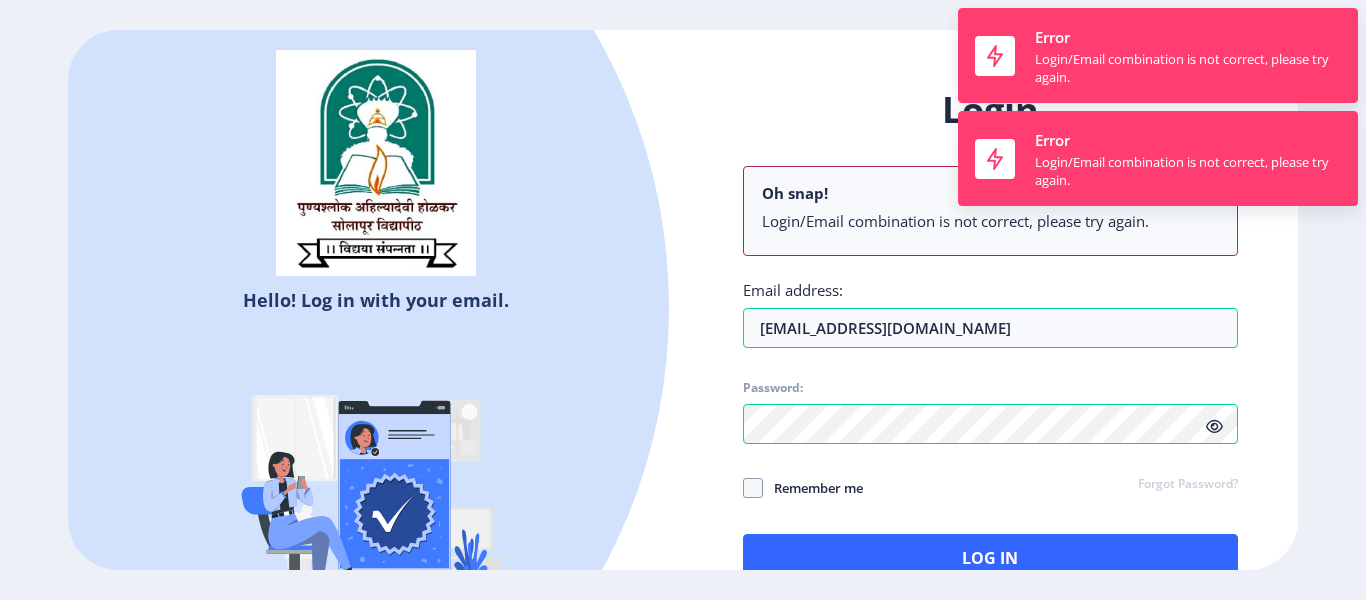 drag, startPoint x: 574, startPoint y: 306, endPoint x: 1252, endPoint y: 441, distance: 691.30963 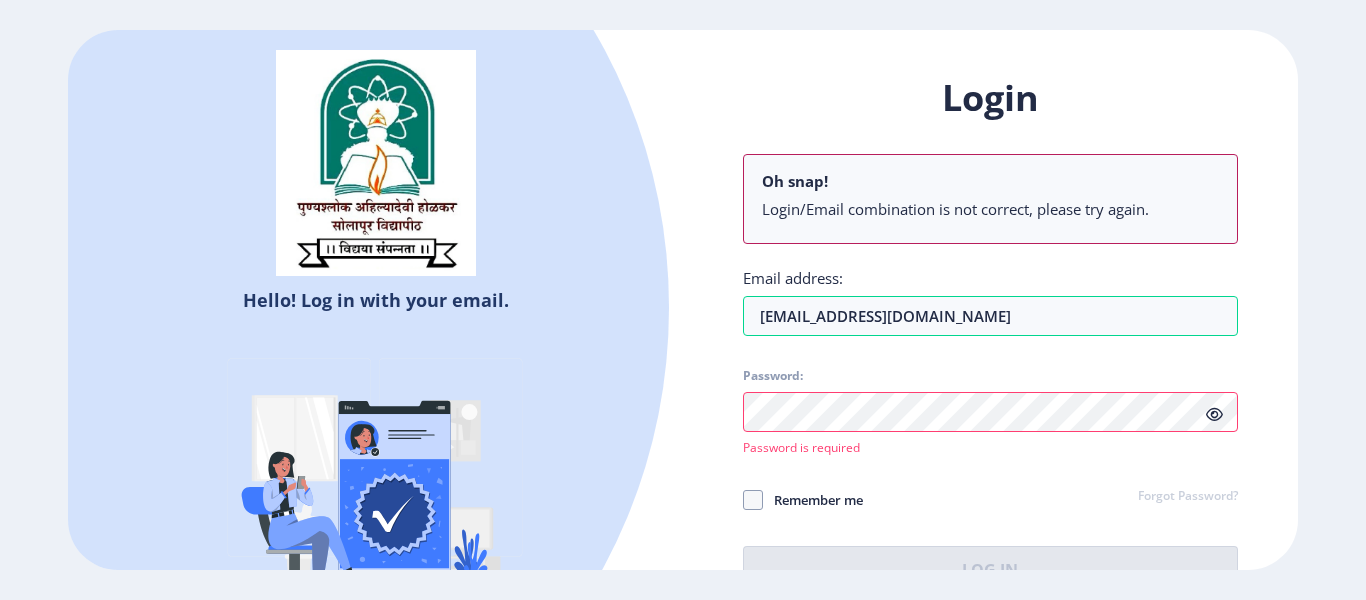 click on "Login Oh snap! Login/Email combination is not correct, please try again. Email address: [EMAIL_ADDRESS][DOMAIN_NAME] Password:  Password is required Remember me Forgot Password?  Log In" 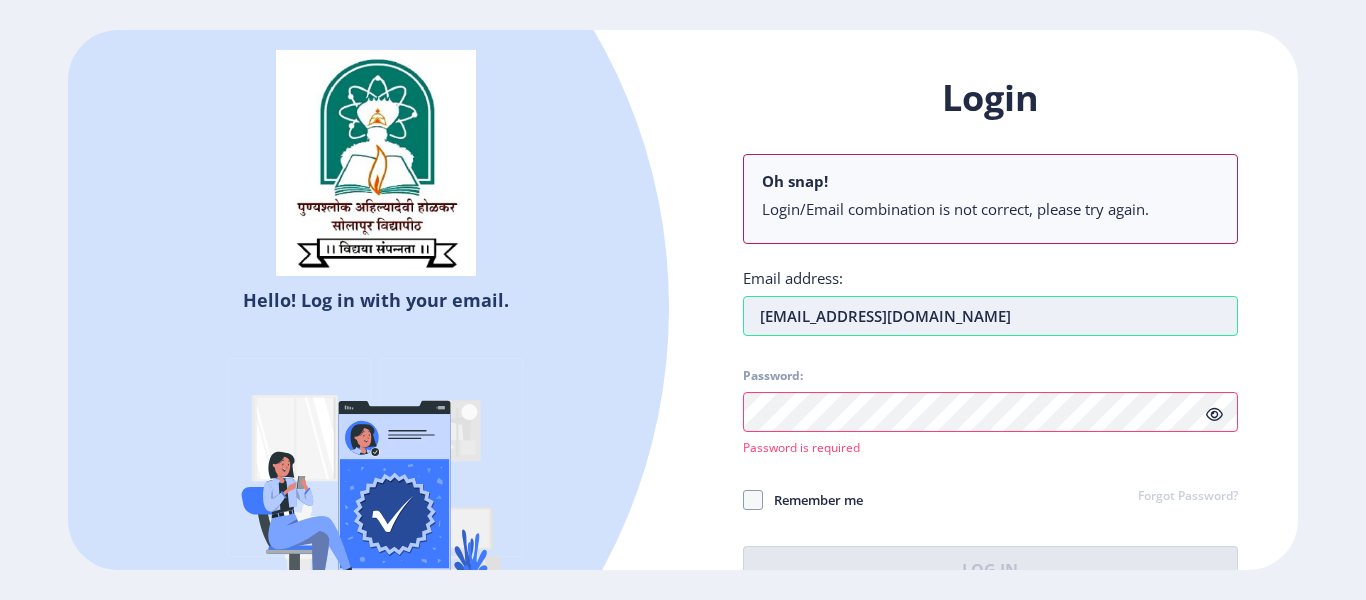 click on "[EMAIL_ADDRESS][DOMAIN_NAME]" at bounding box center (990, 316) 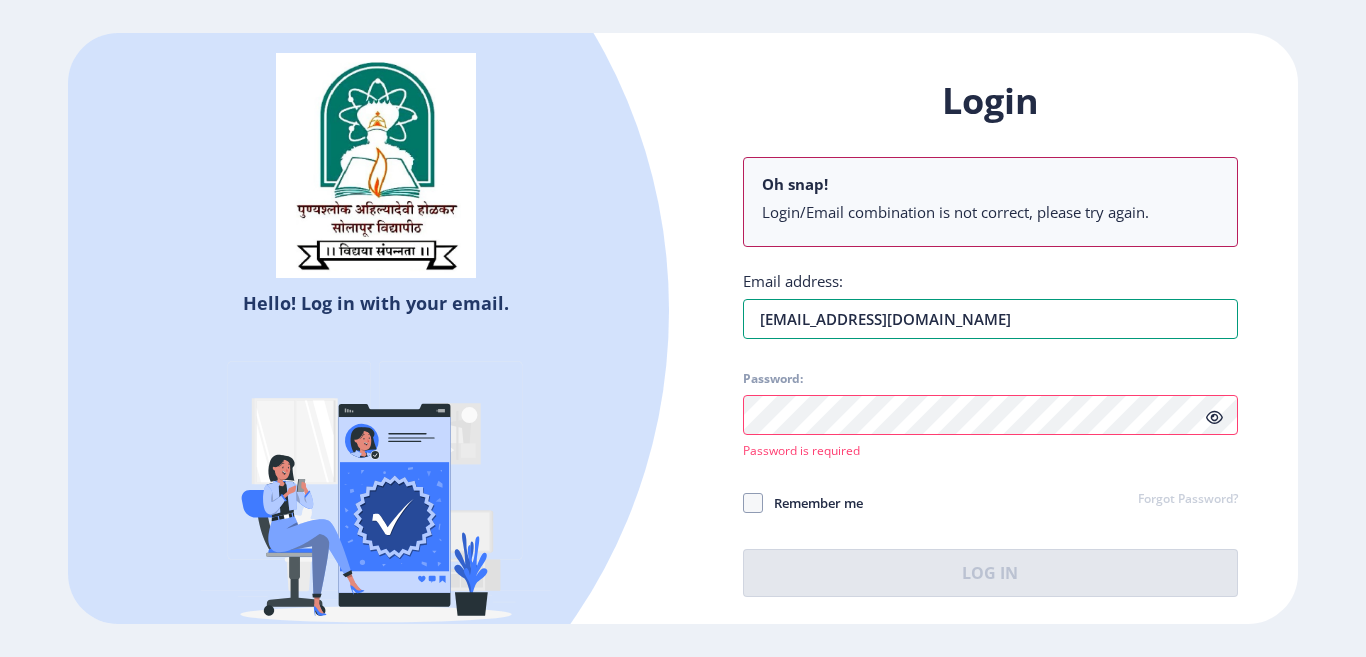 drag, startPoint x: 1027, startPoint y: 320, endPoint x: 465, endPoint y: 296, distance: 562.5122 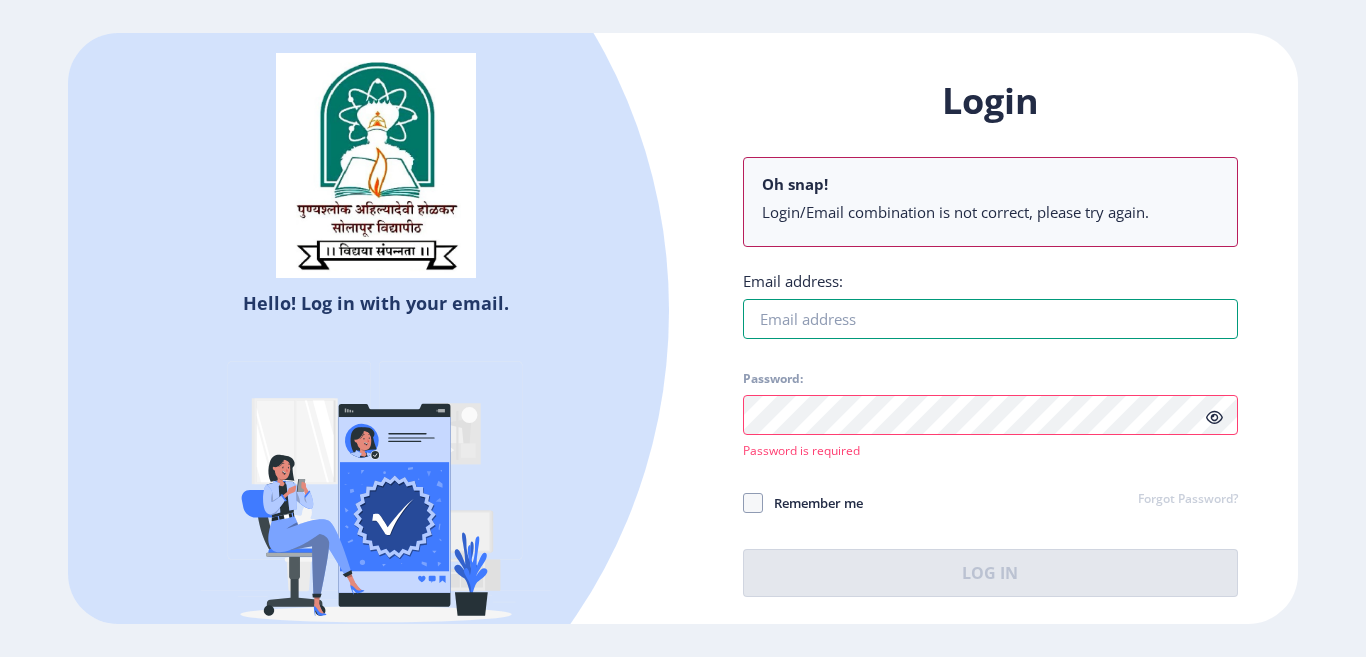 type 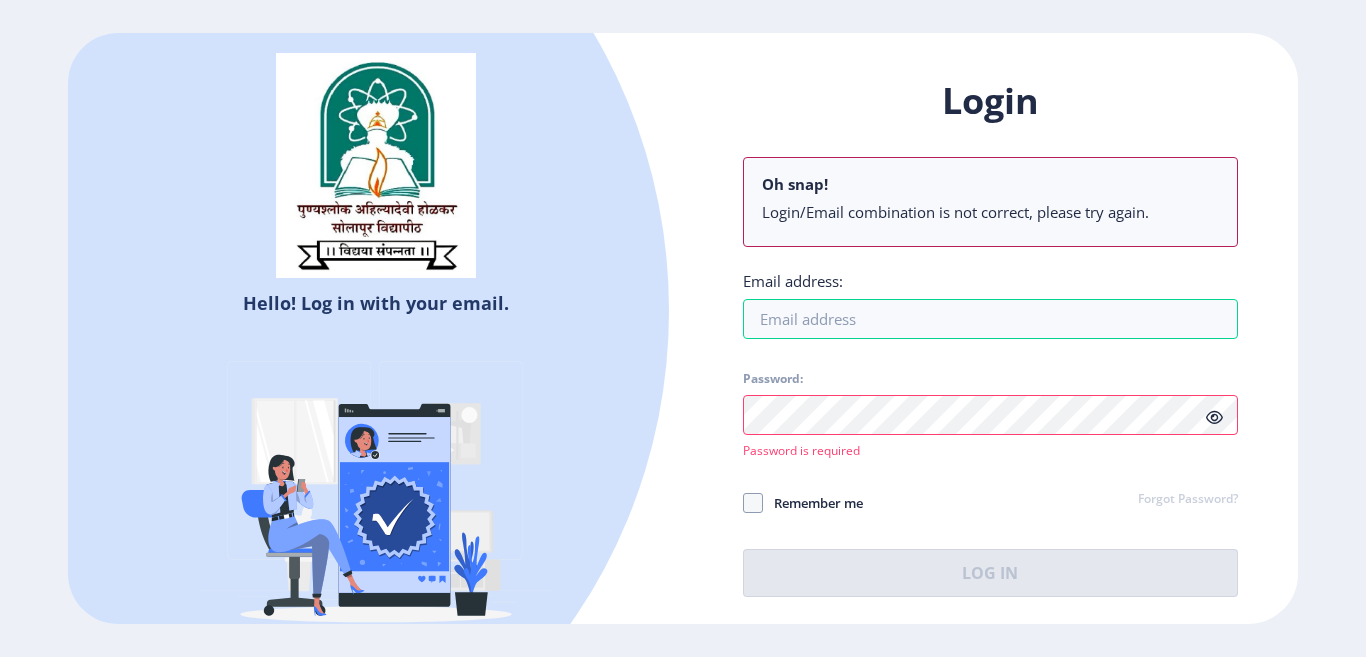 click on "Password is required" 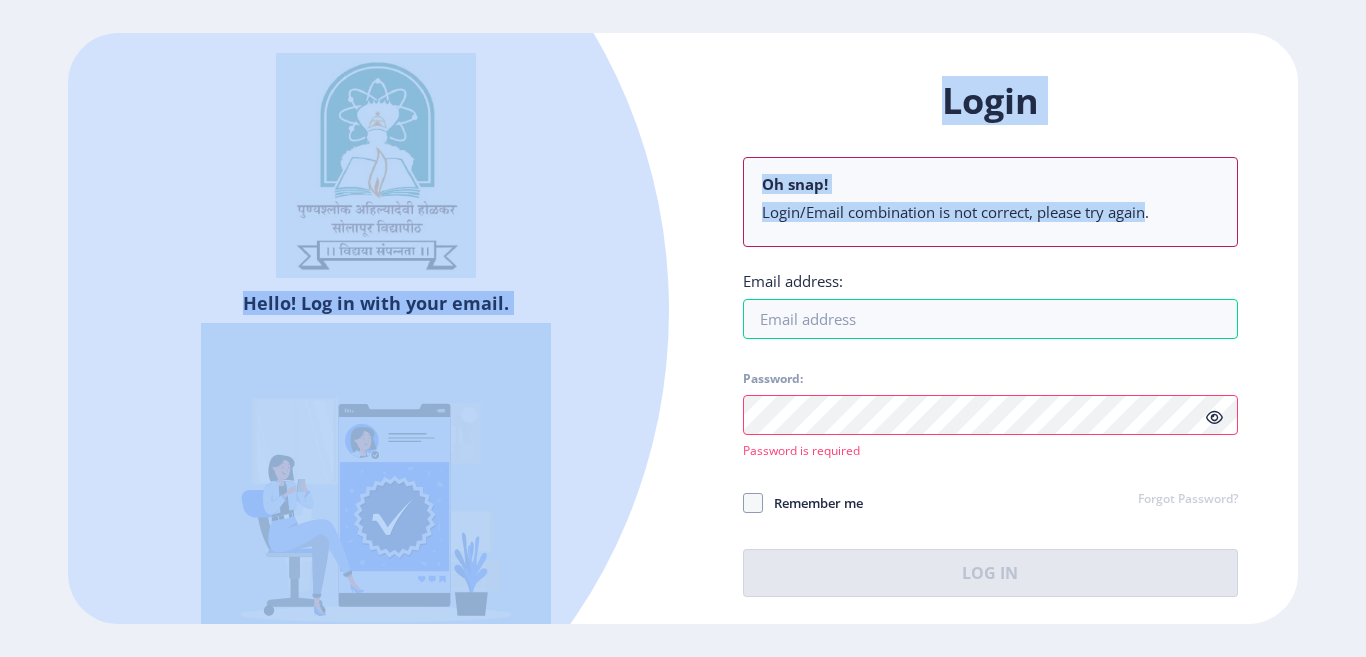 drag, startPoint x: 1142, startPoint y: 210, endPoint x: 436, endPoint y: 242, distance: 706.72485 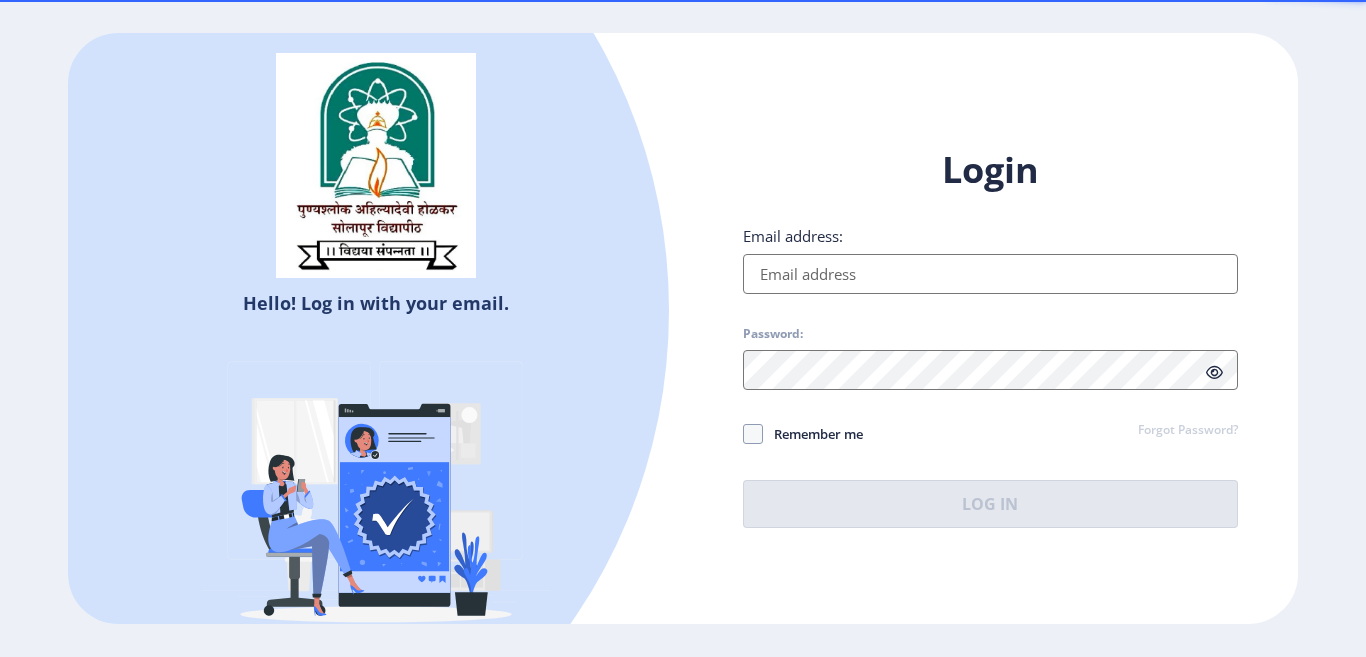 scroll, scrollTop: 0, scrollLeft: 0, axis: both 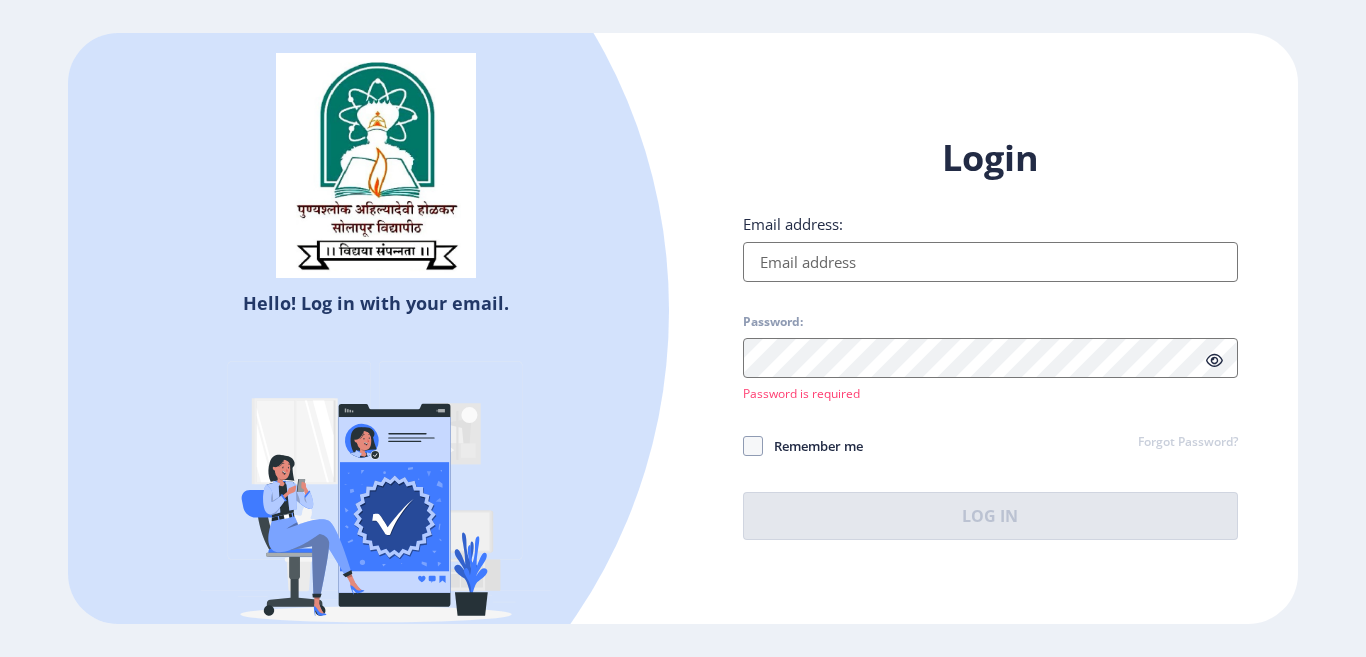 click on "Password:" 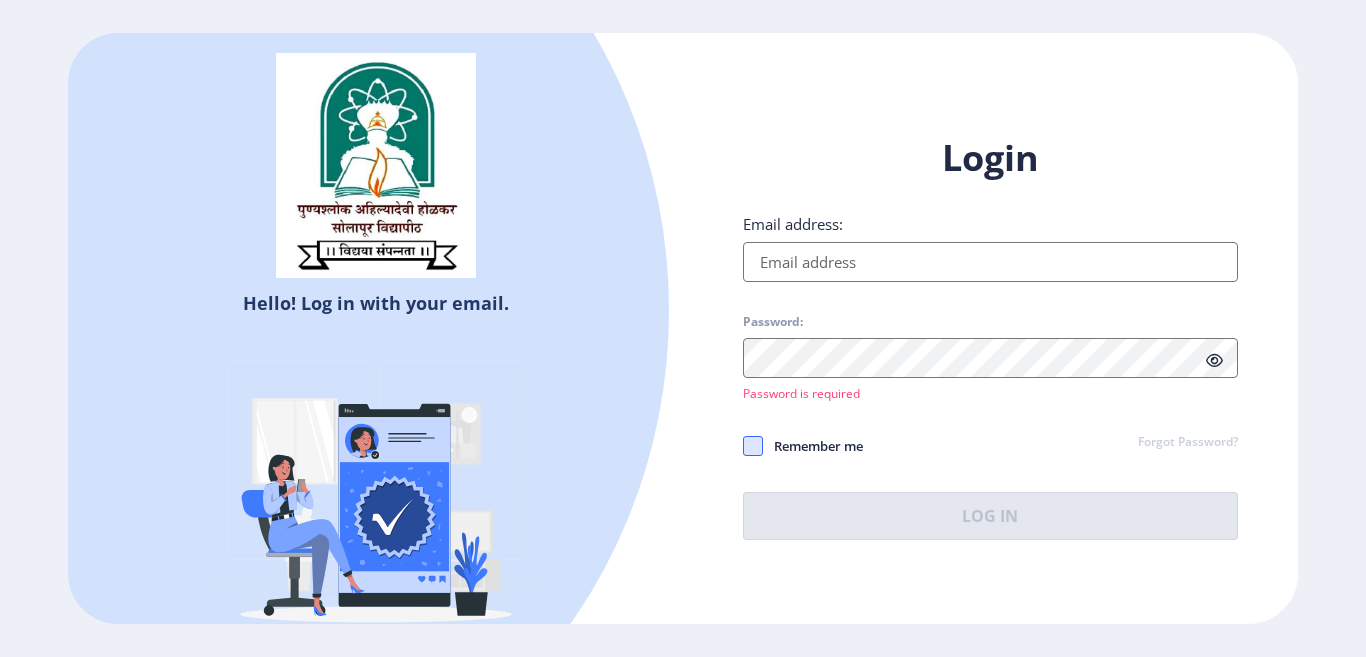 click 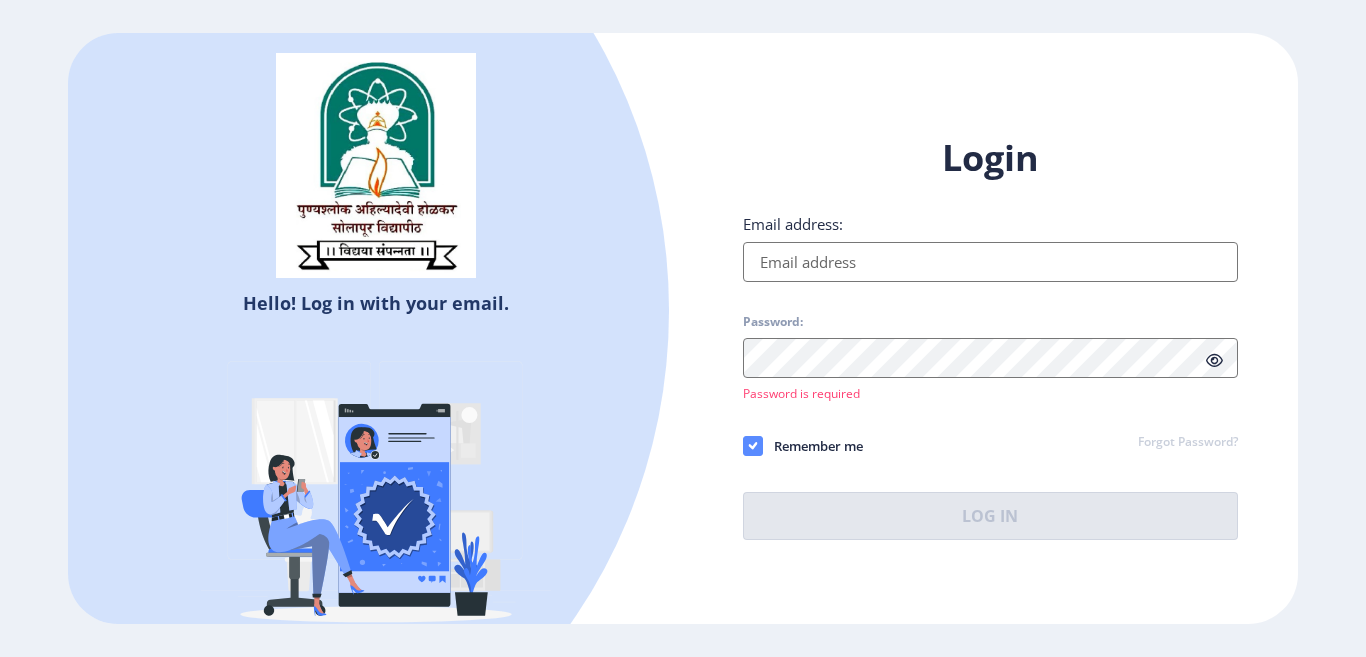 click 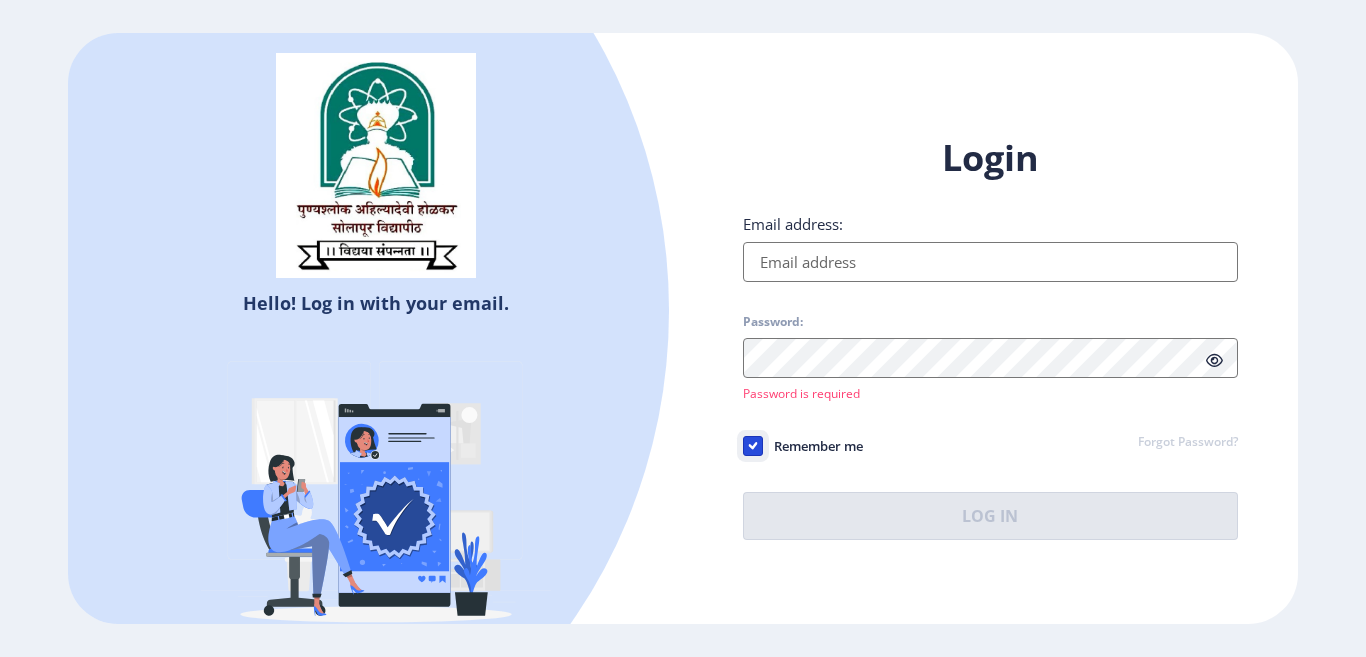 click on "Remember me" 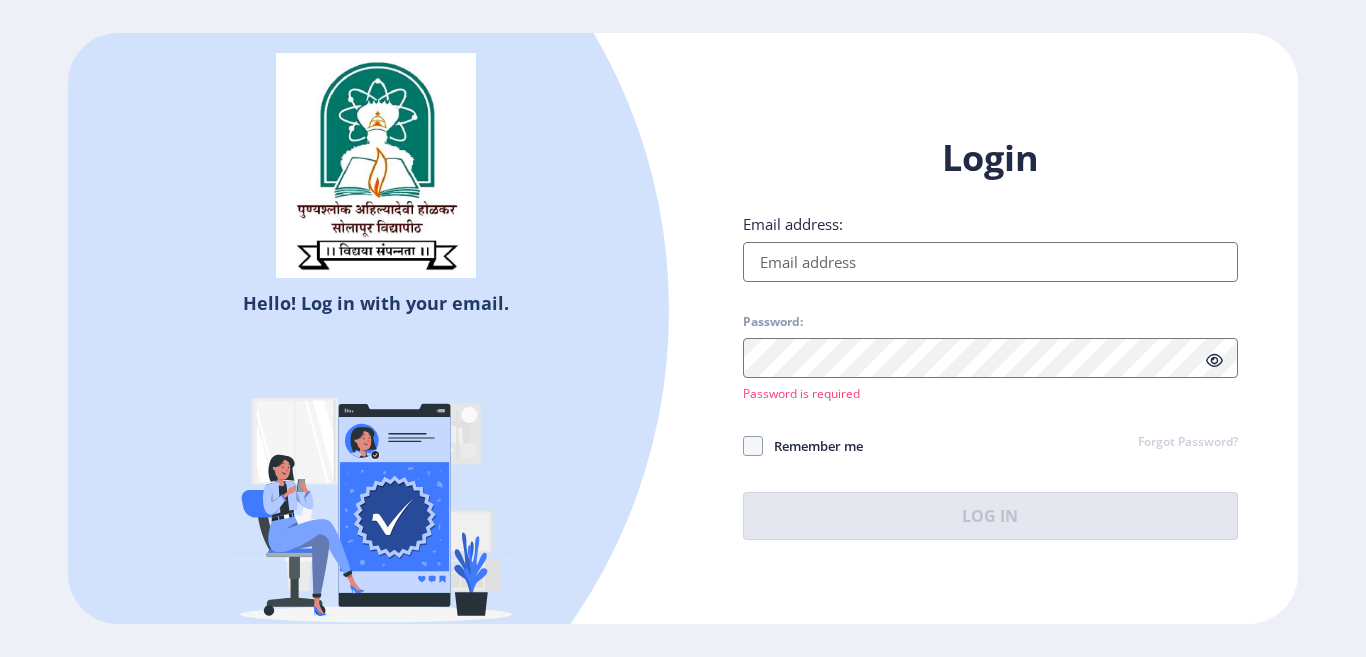 click on "Email address:" at bounding box center [990, 262] 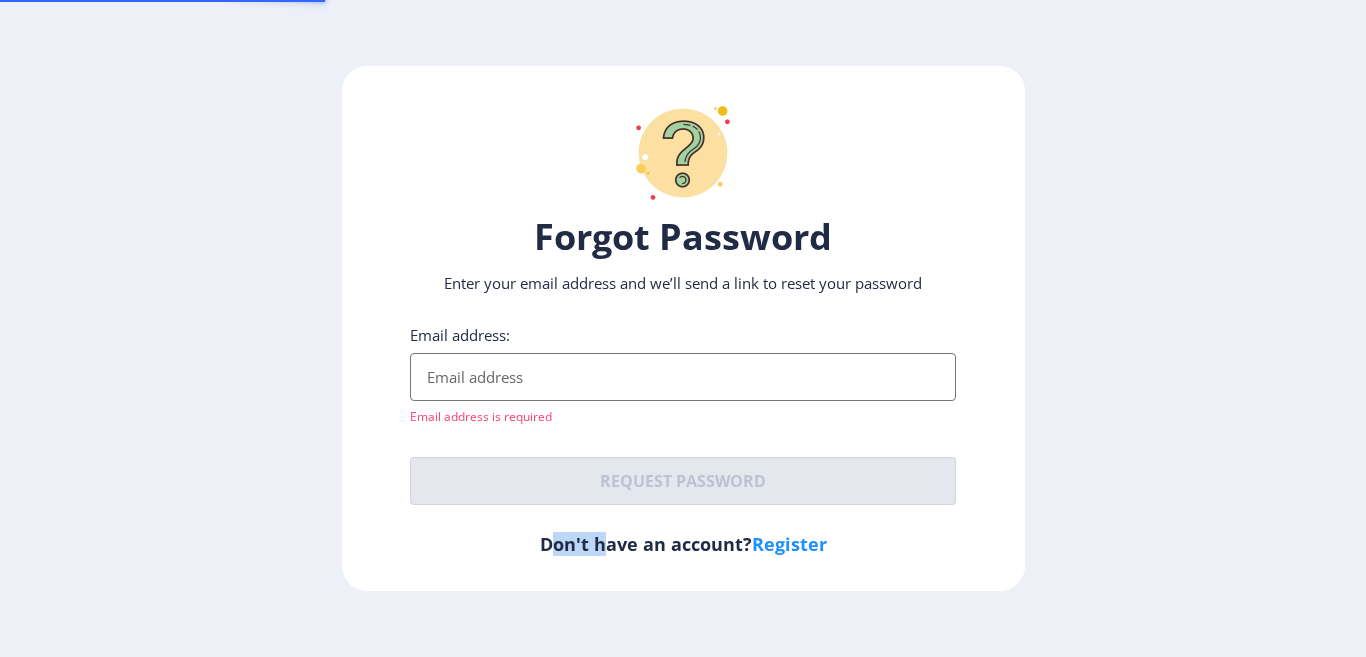 click on "Forgot Password Enter your email address and we’ll send a link to reset your password Email address:  Email address is required  Request password   Don't have an account?  Register" 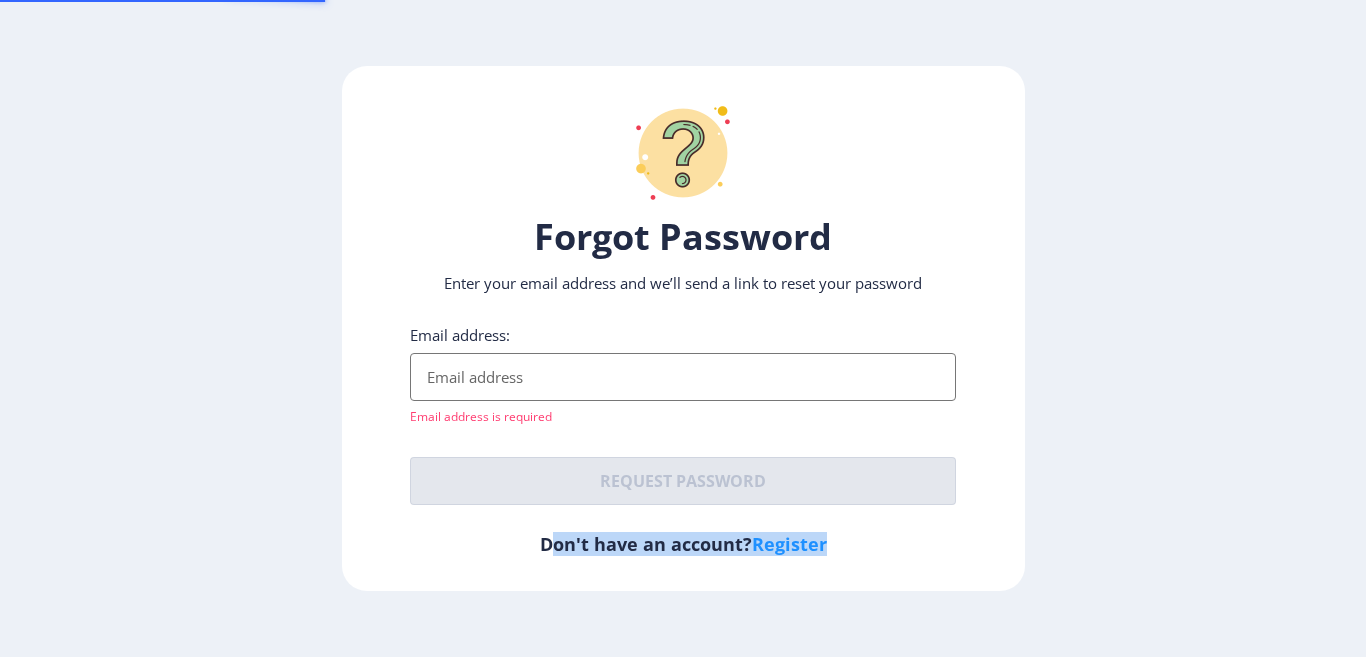 click on "Forgot Password Enter your email address and we’ll send a link to reset your password Email address:  Email address is required  Request password   Don't have an account?  Register" 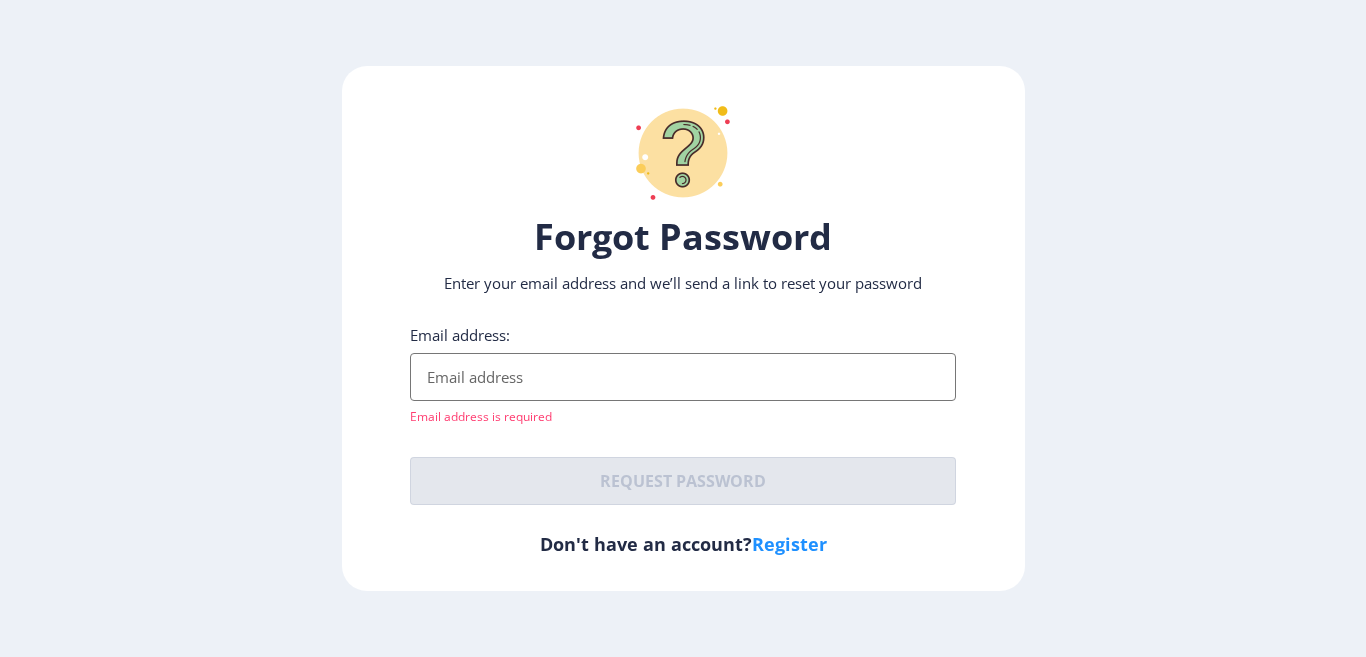 click on "Email address:" at bounding box center [683, 377] 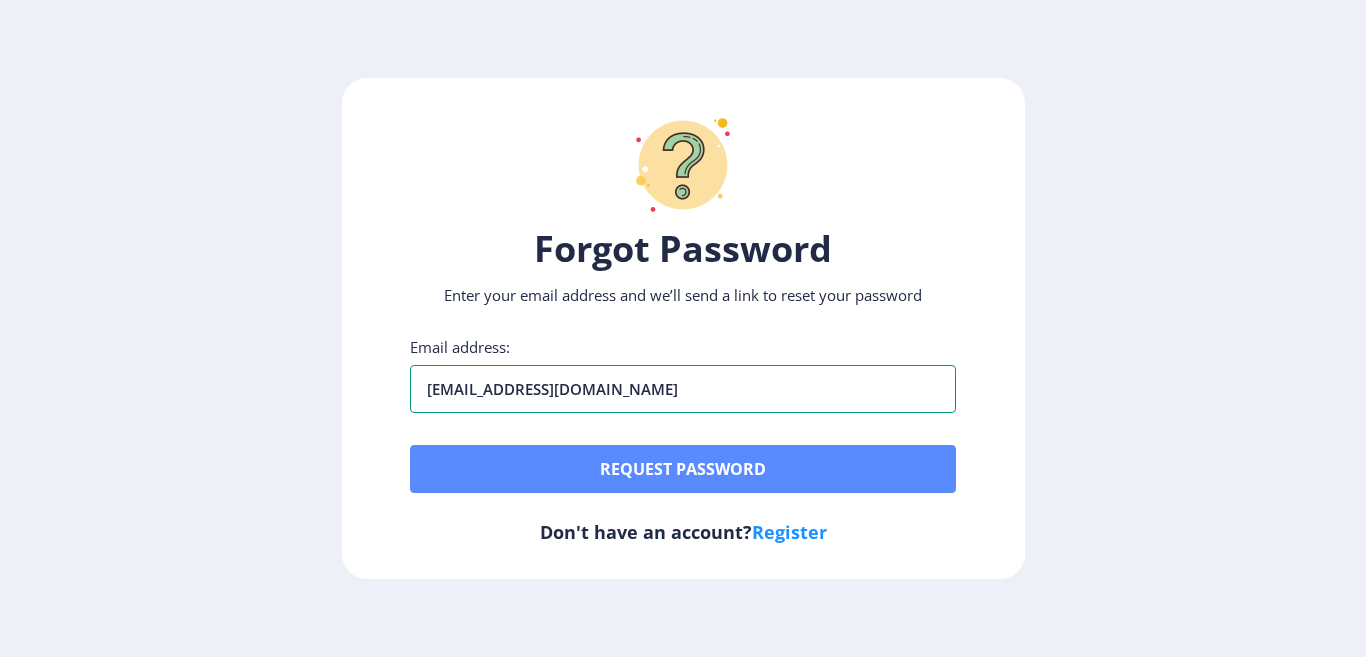 type on "[EMAIL_ADDRESS][DOMAIN_NAME]" 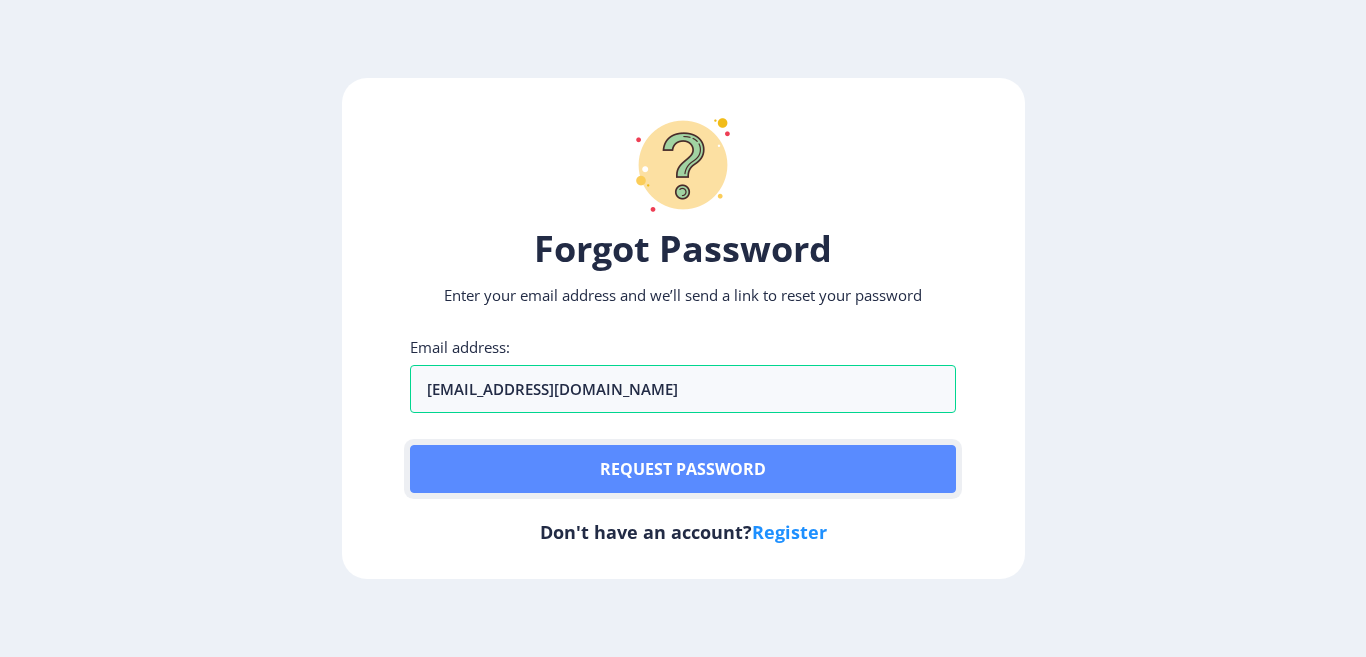 click on "Request password" 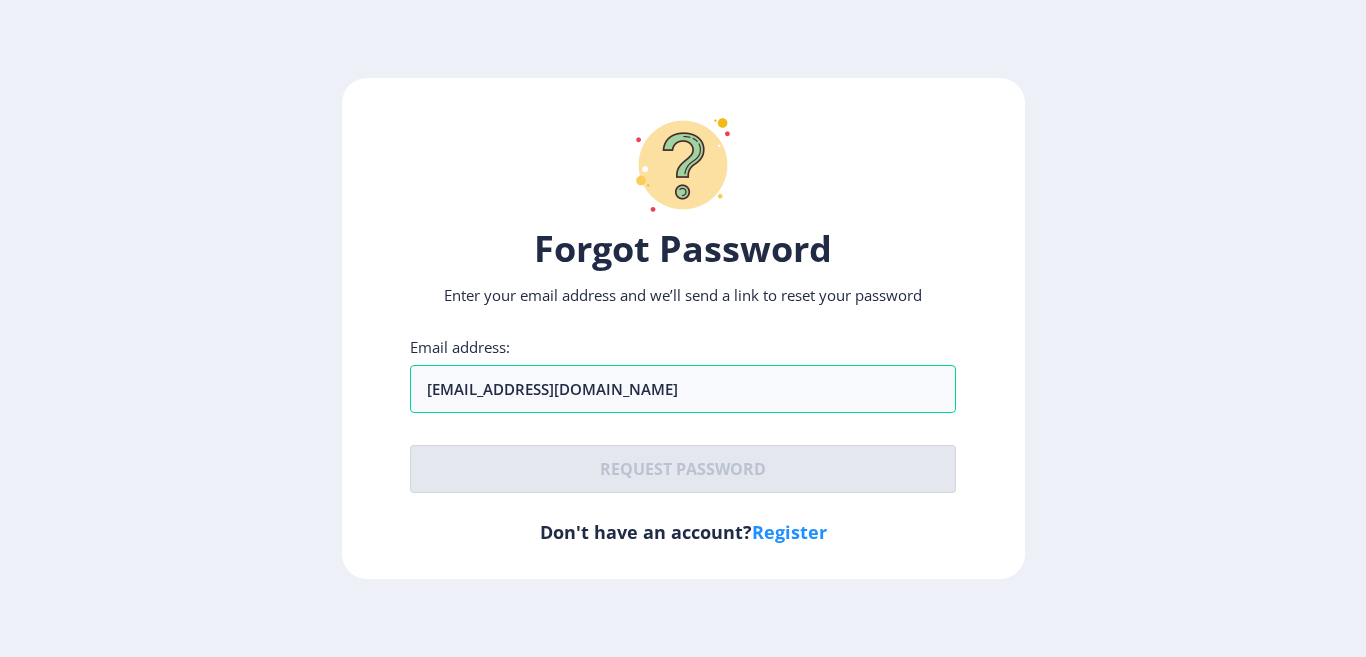 click on "Don't have an account?  Register" 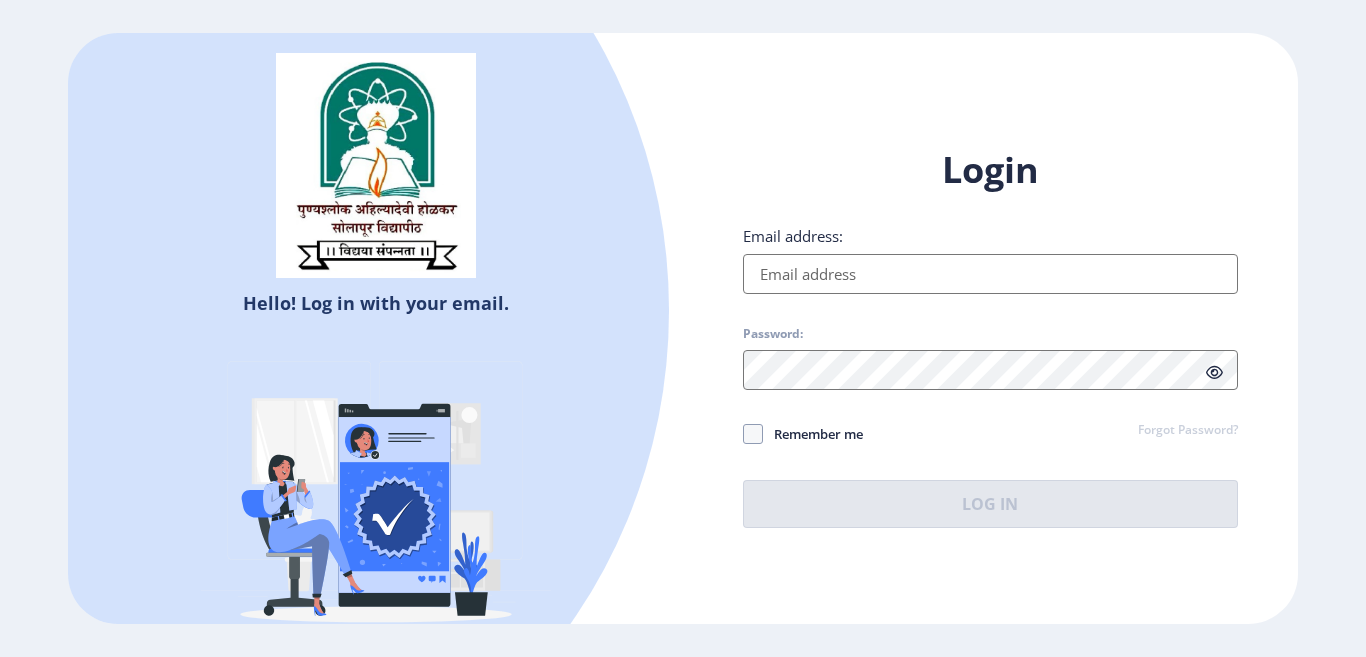 click on "Email address:" at bounding box center [990, 274] 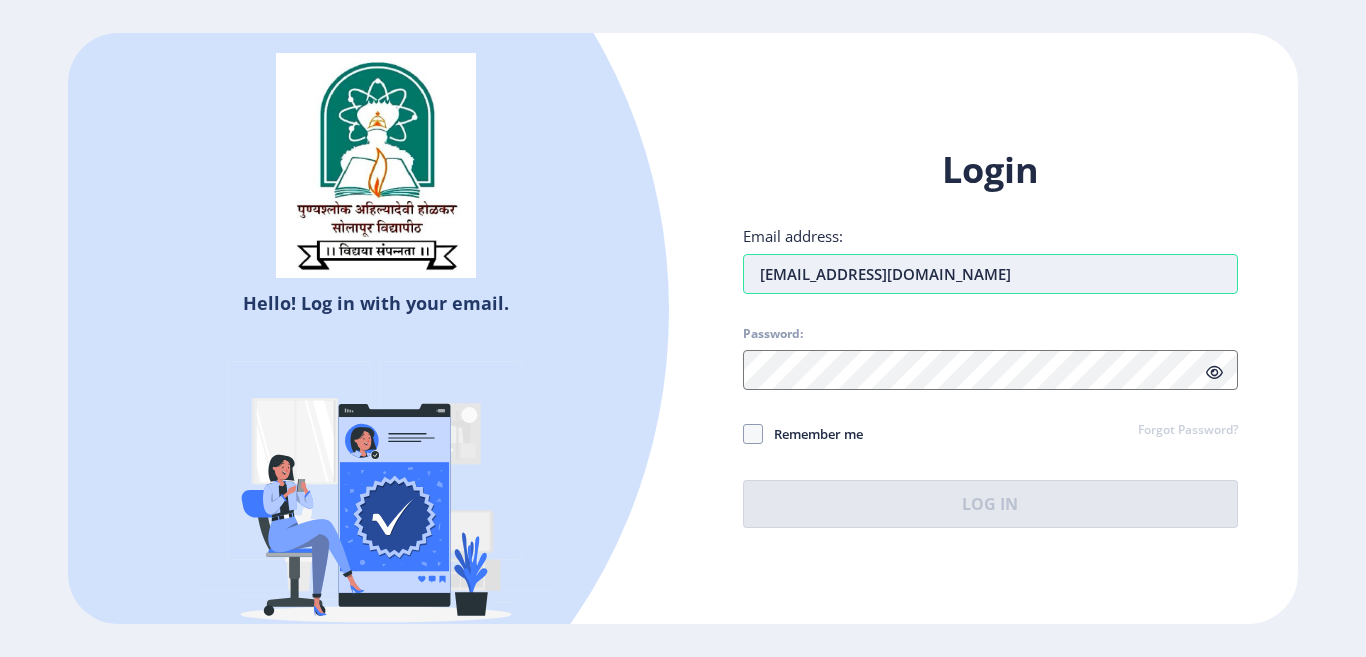 type on "[EMAIL_ADDRESS][DOMAIN_NAME]" 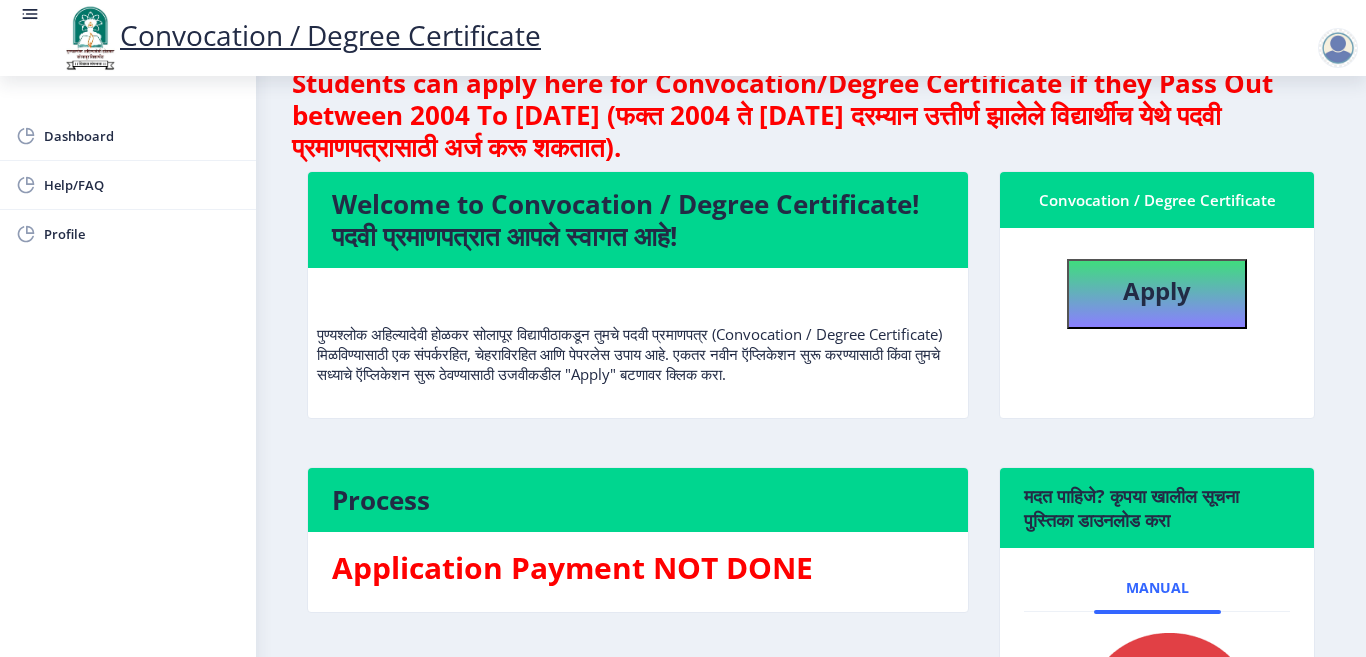 scroll, scrollTop: 0, scrollLeft: 0, axis: both 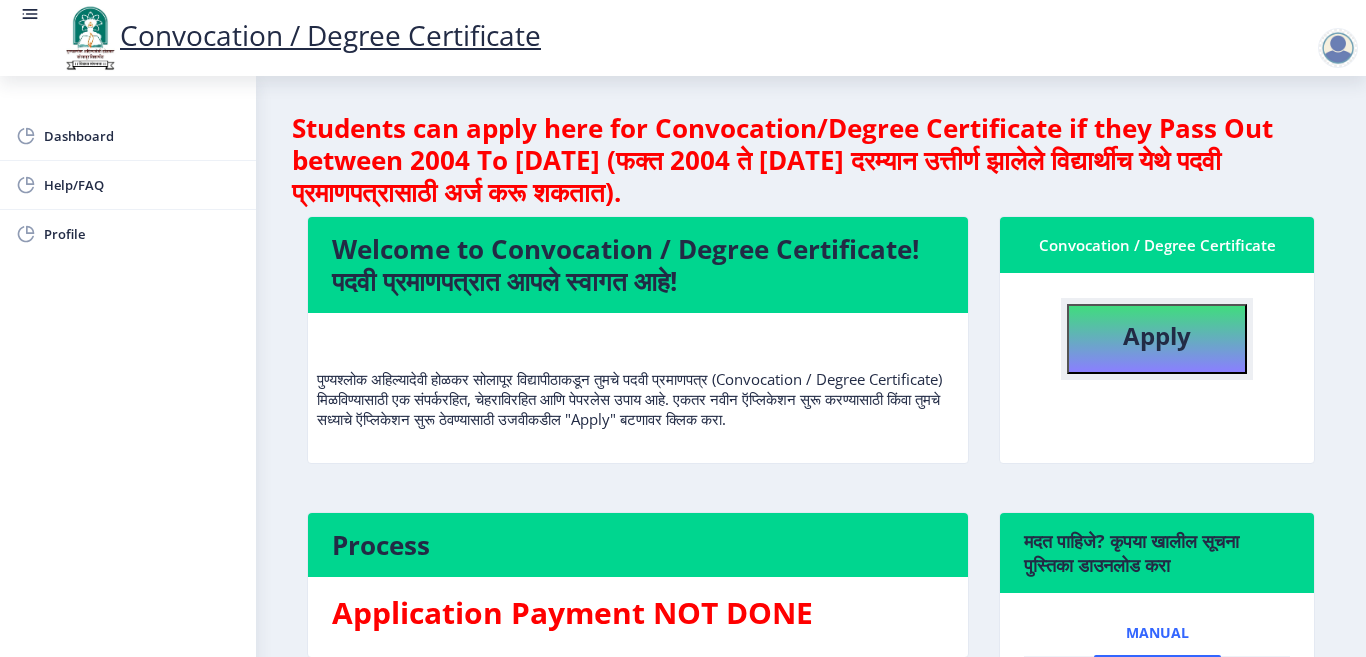 click on "Apply" 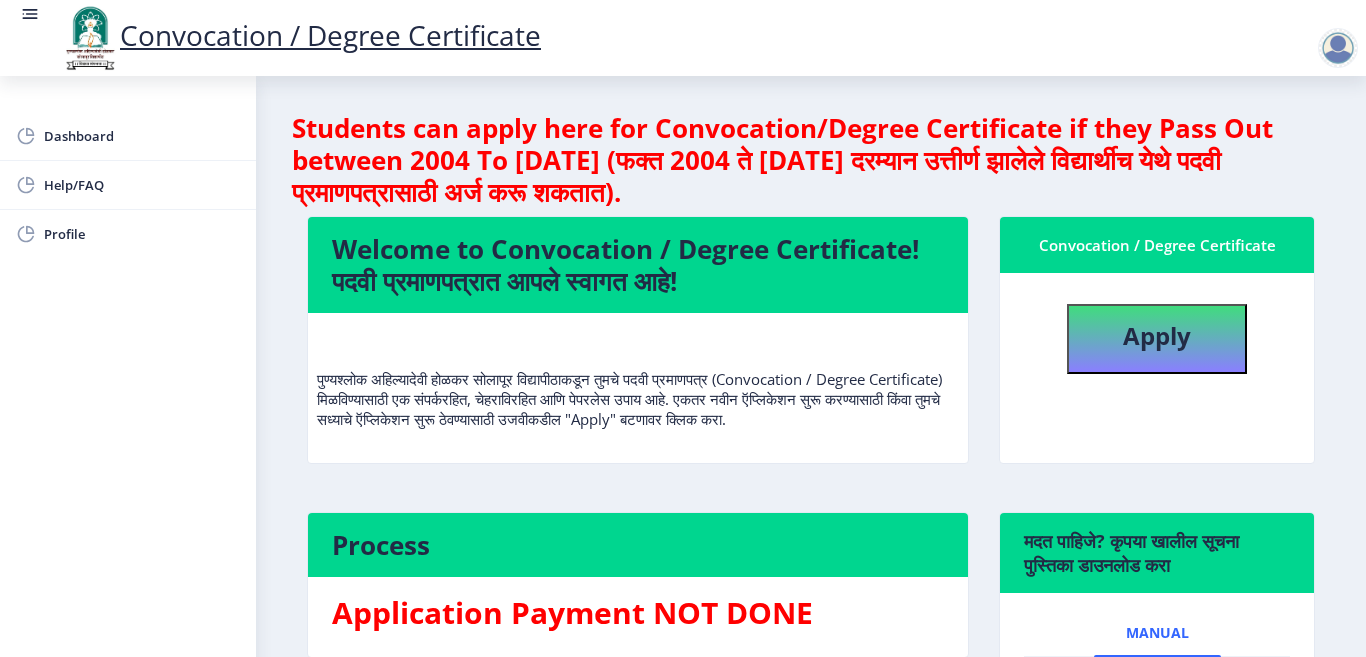 select 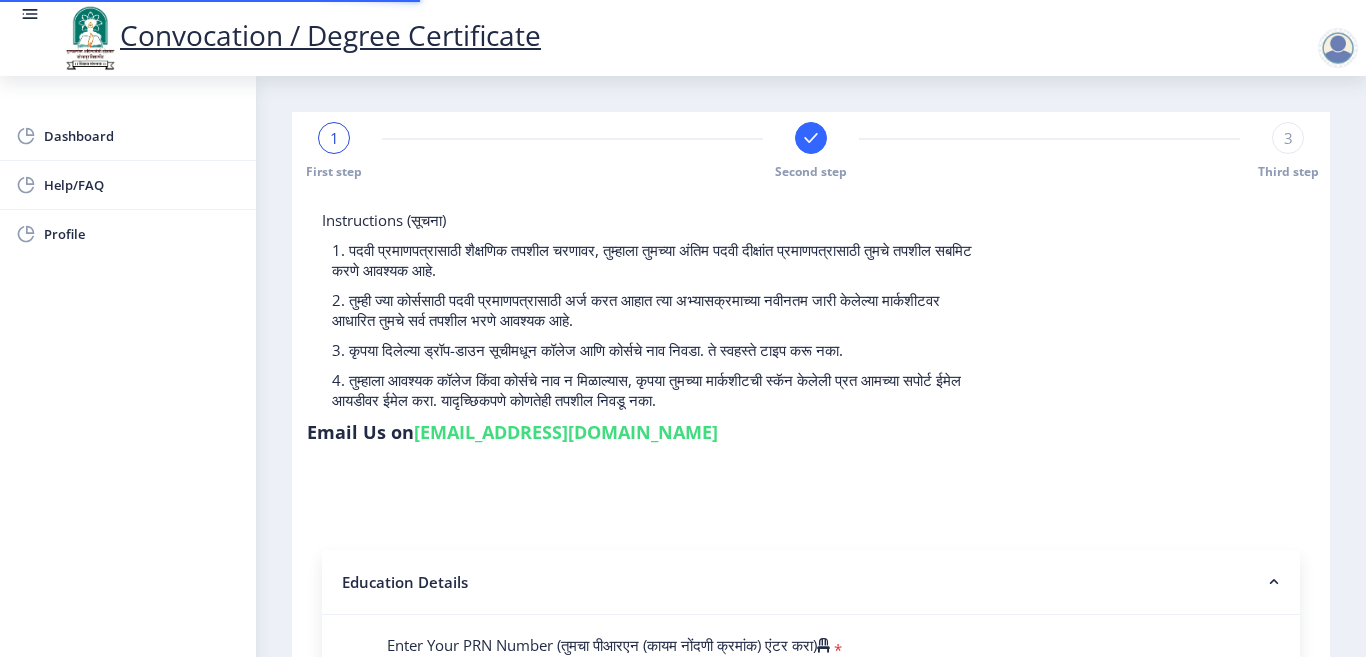 type on "2017032500223832" 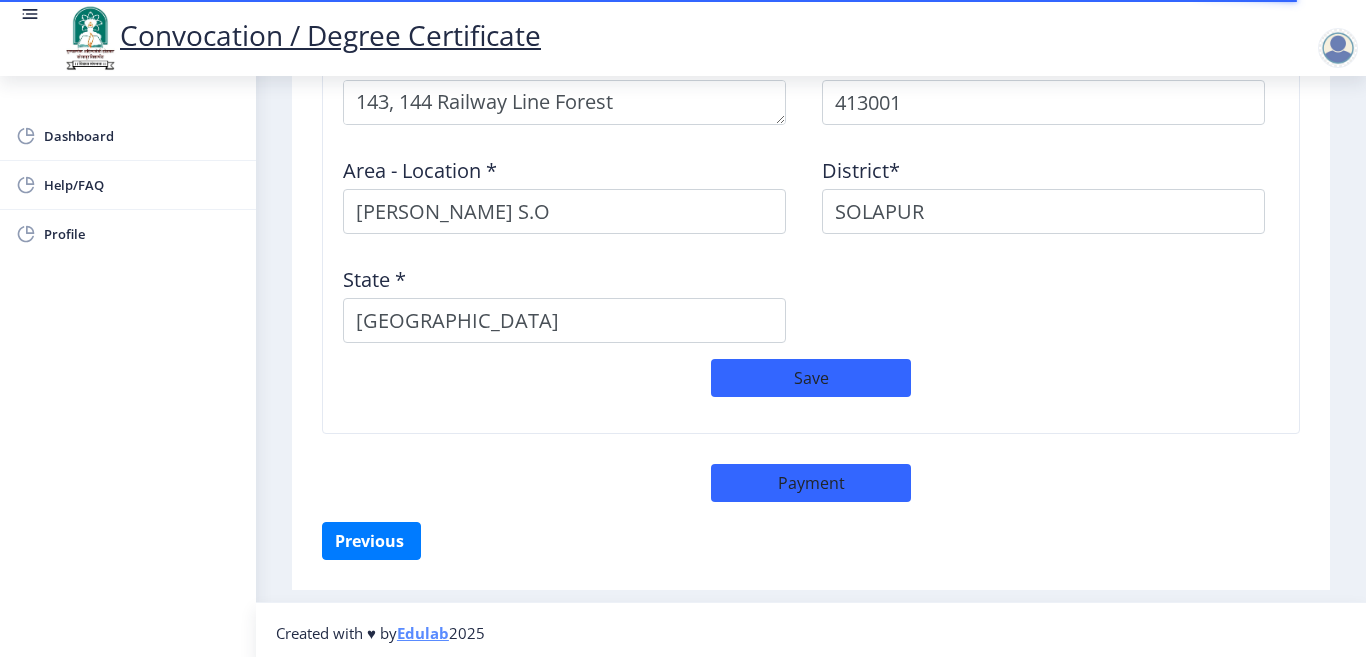 scroll, scrollTop: 1736, scrollLeft: 0, axis: vertical 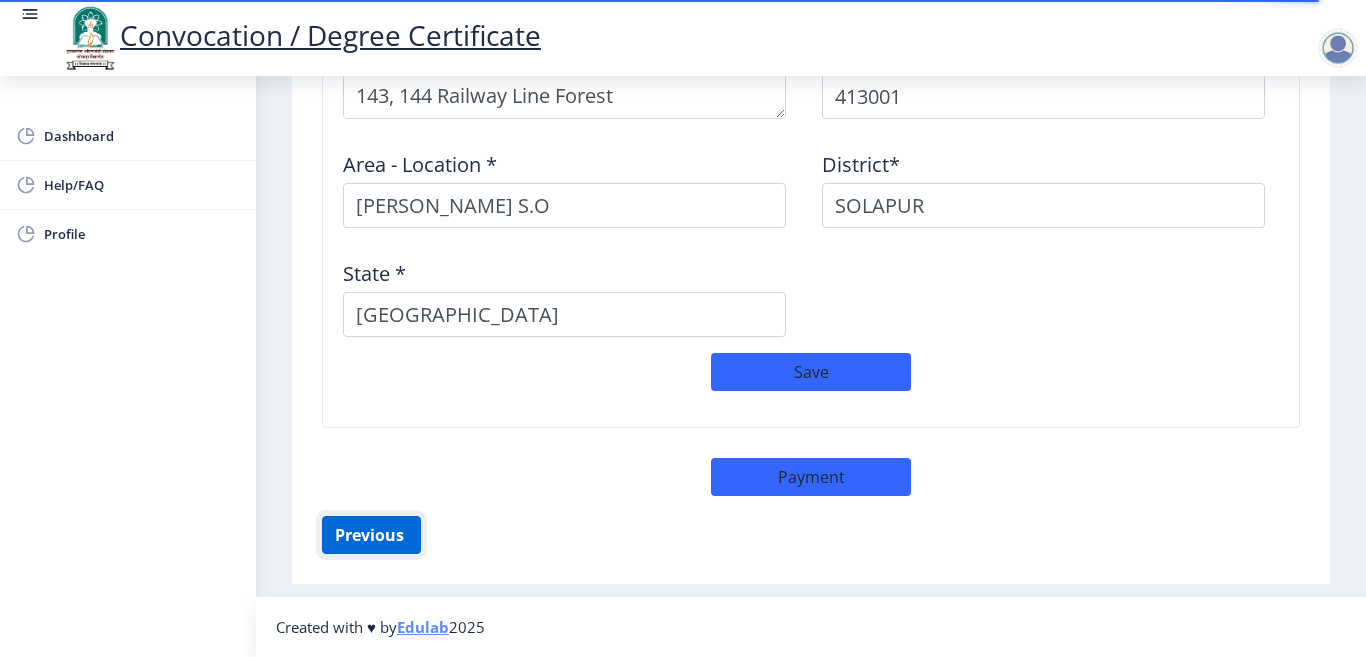 click on "Previous ‍" 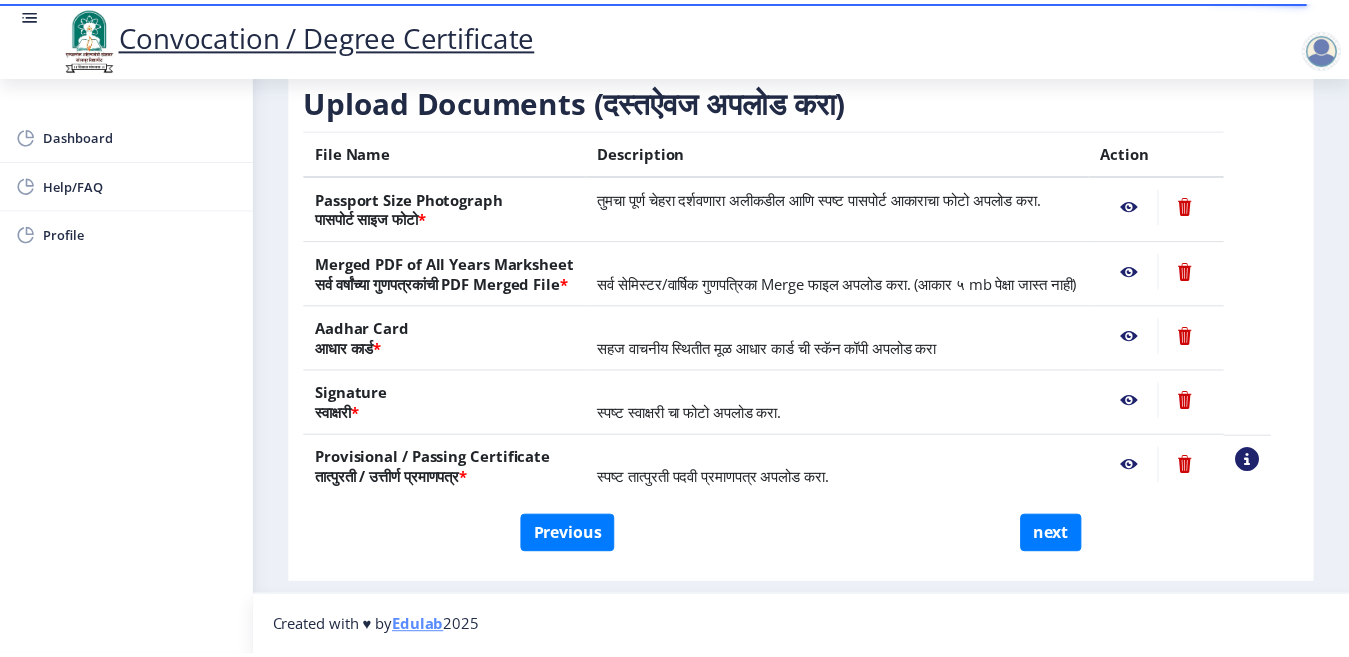 scroll, scrollTop: 353, scrollLeft: 0, axis: vertical 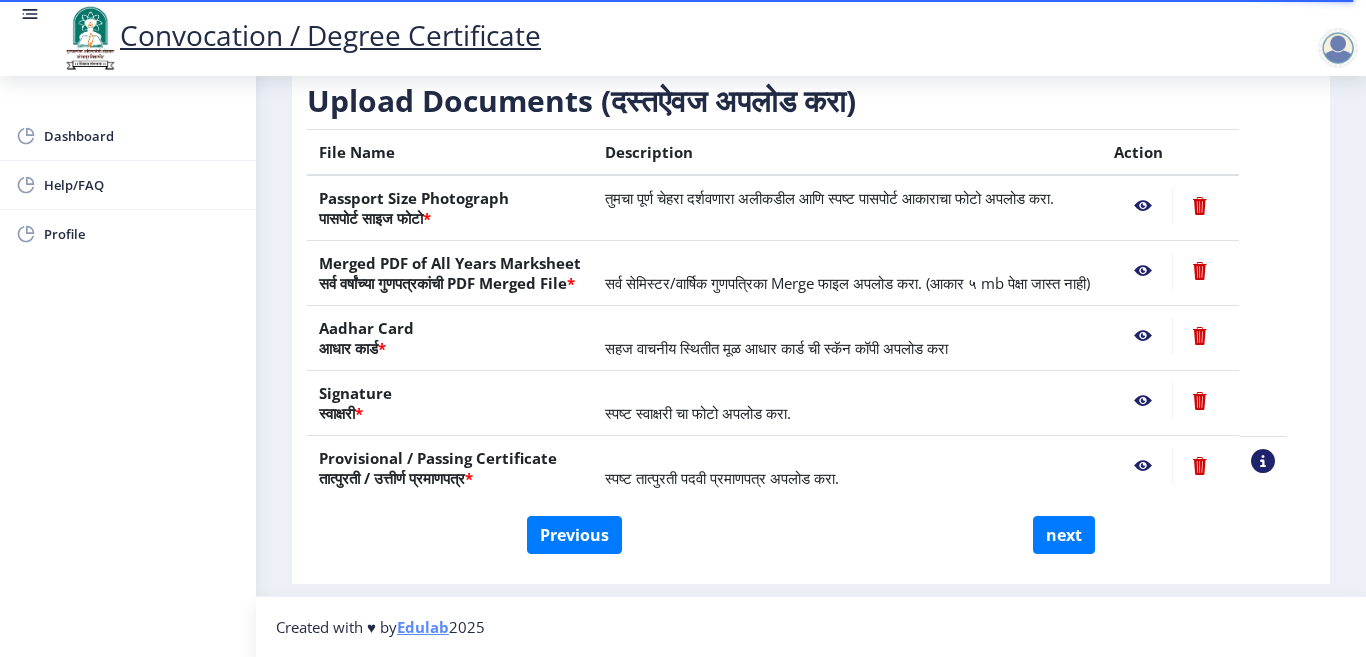 click 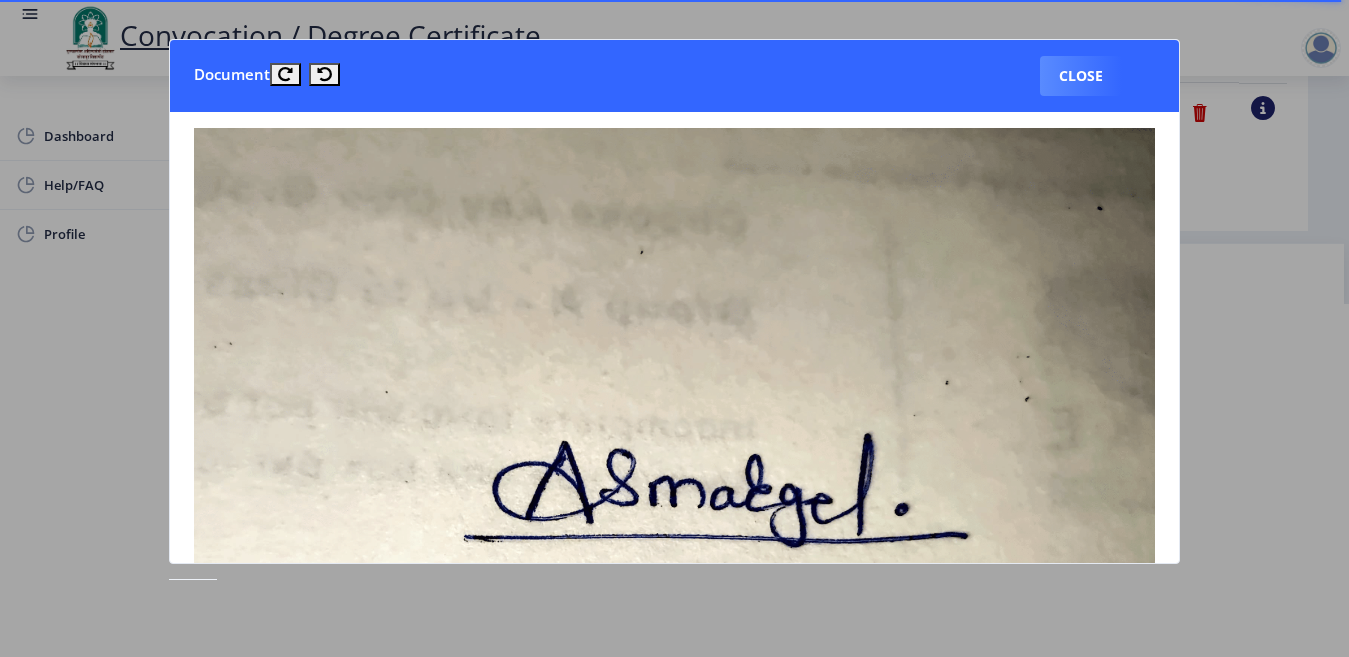 scroll, scrollTop: 300, scrollLeft: 0, axis: vertical 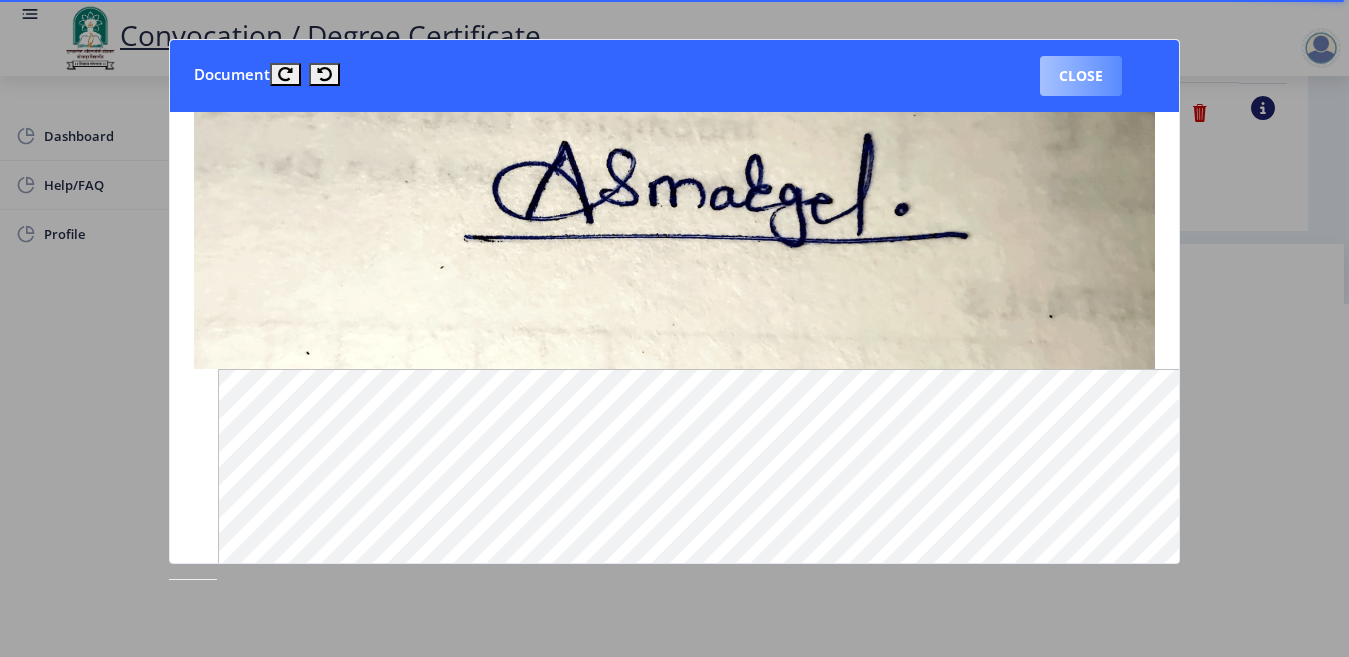 click on "Close" at bounding box center [1081, 76] 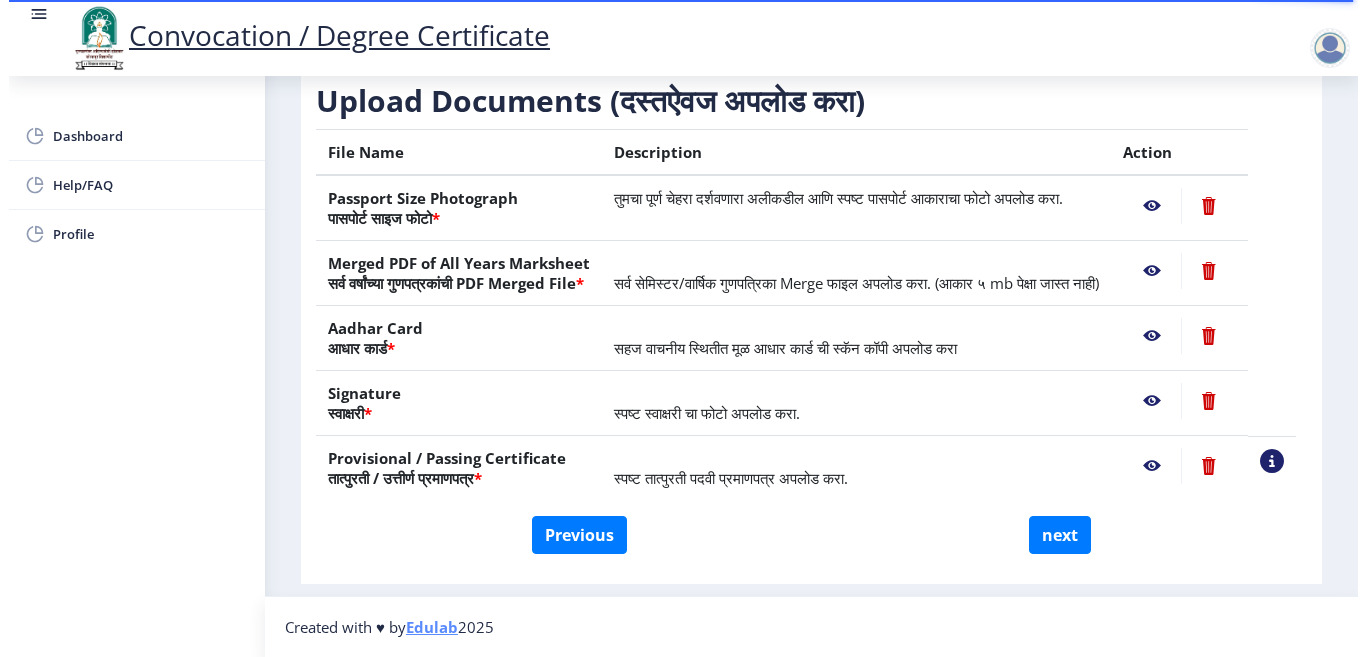 scroll, scrollTop: 157, scrollLeft: 0, axis: vertical 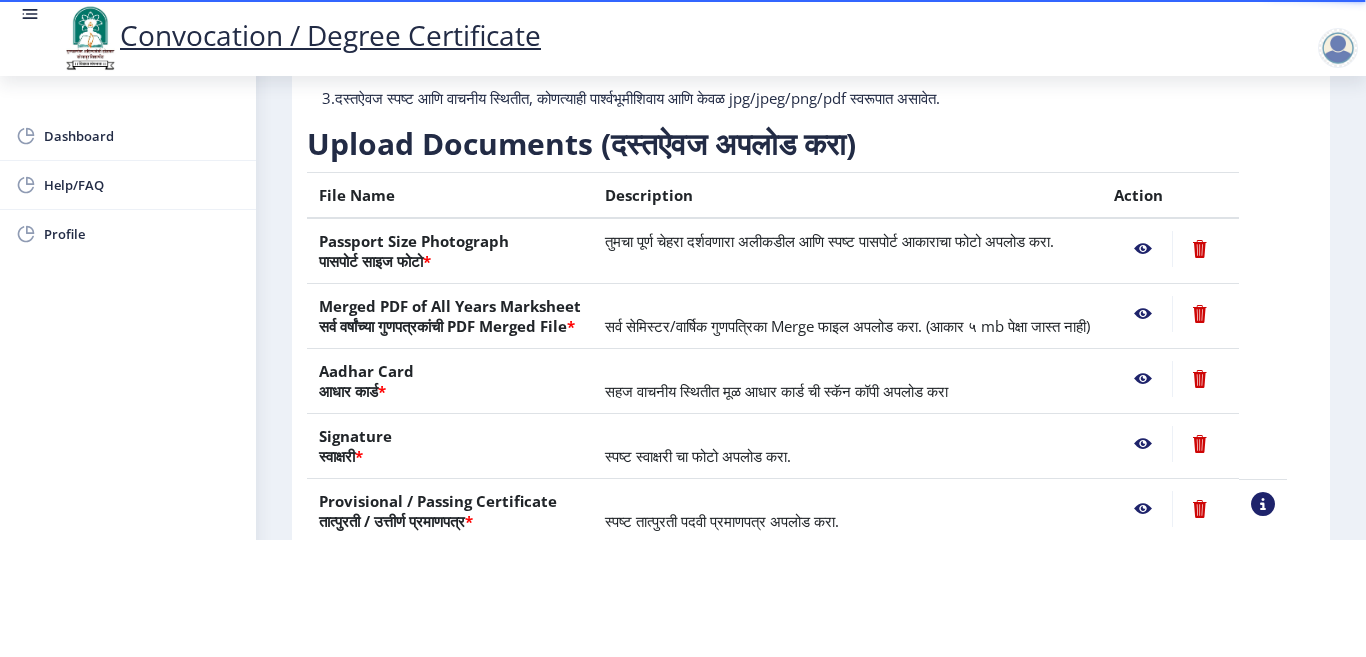 click 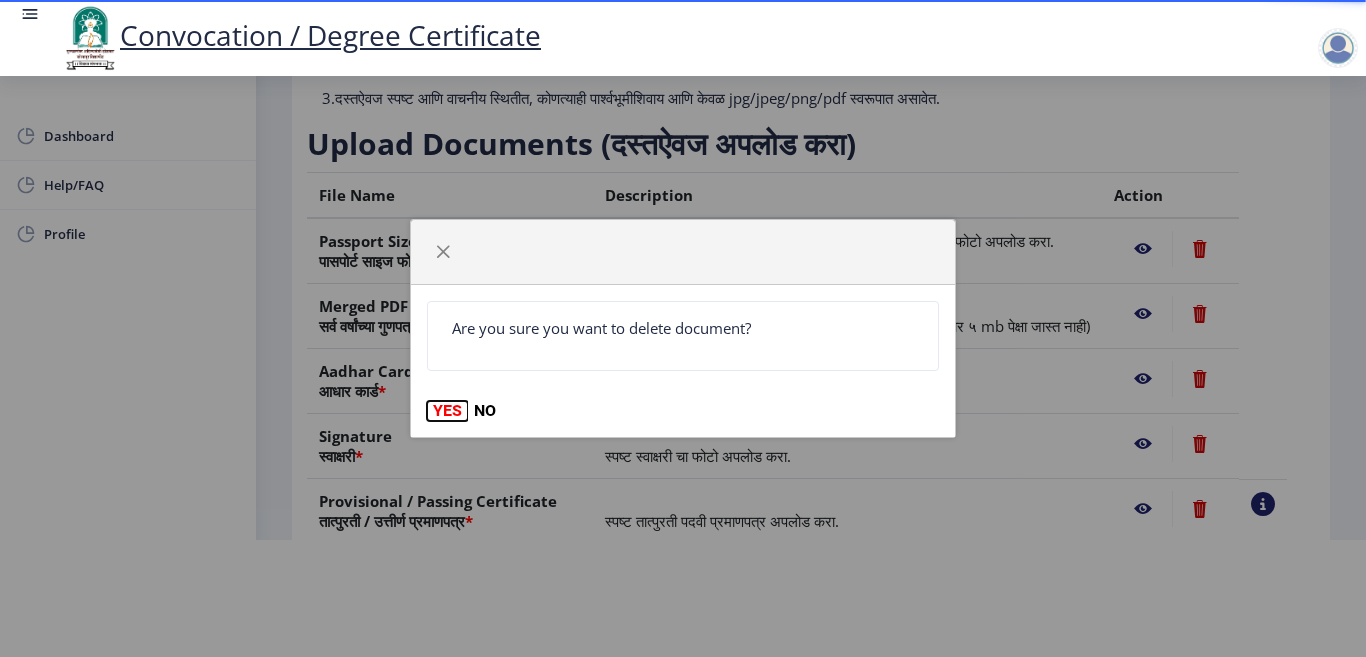 click on "YES" 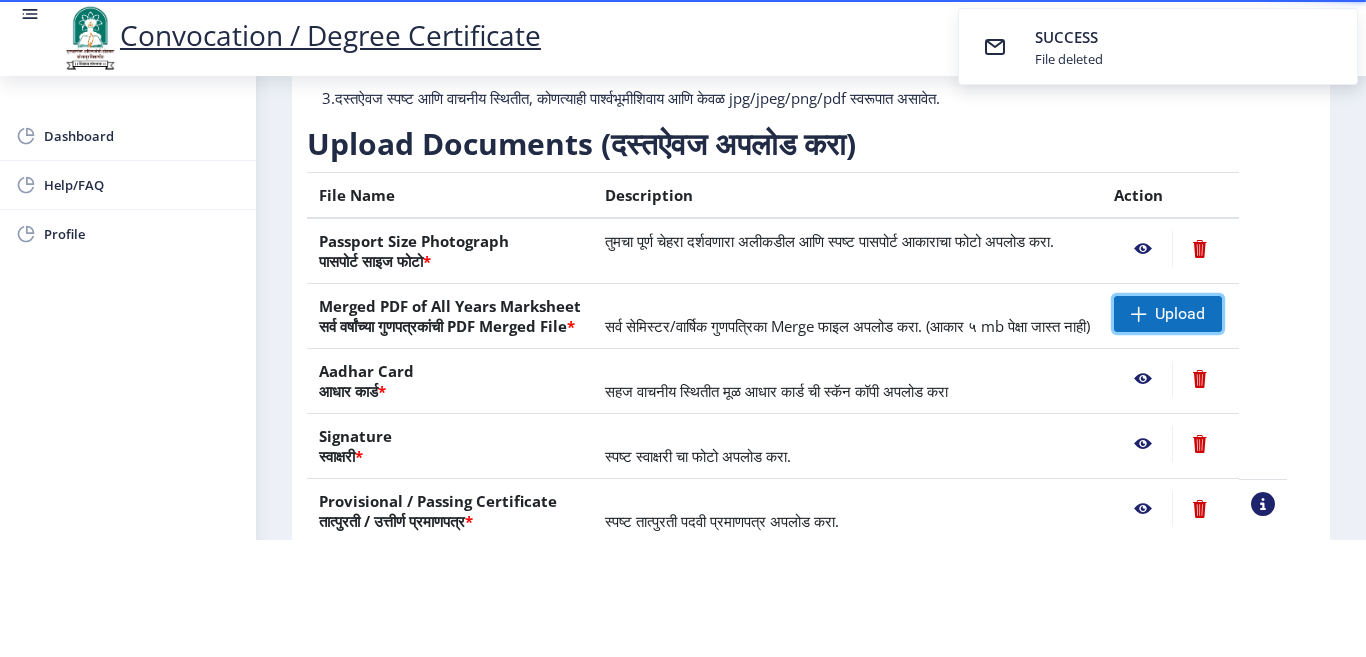 click 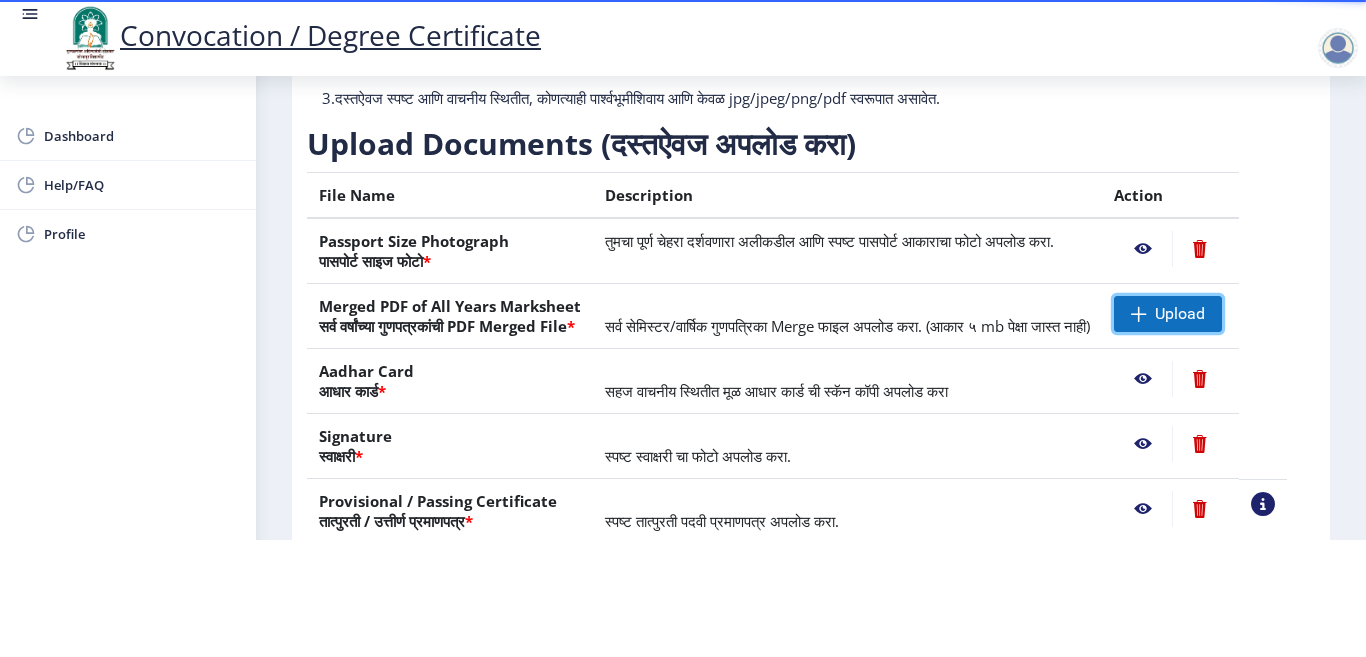 click on "Upload" 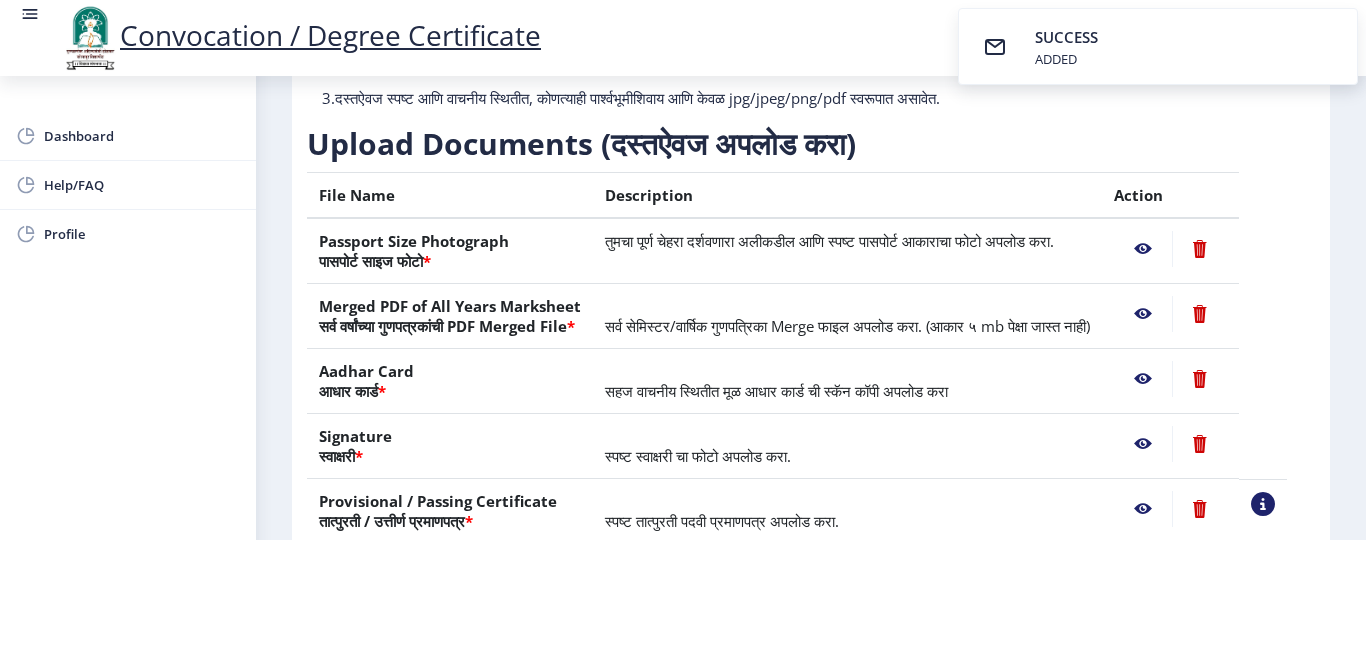 click 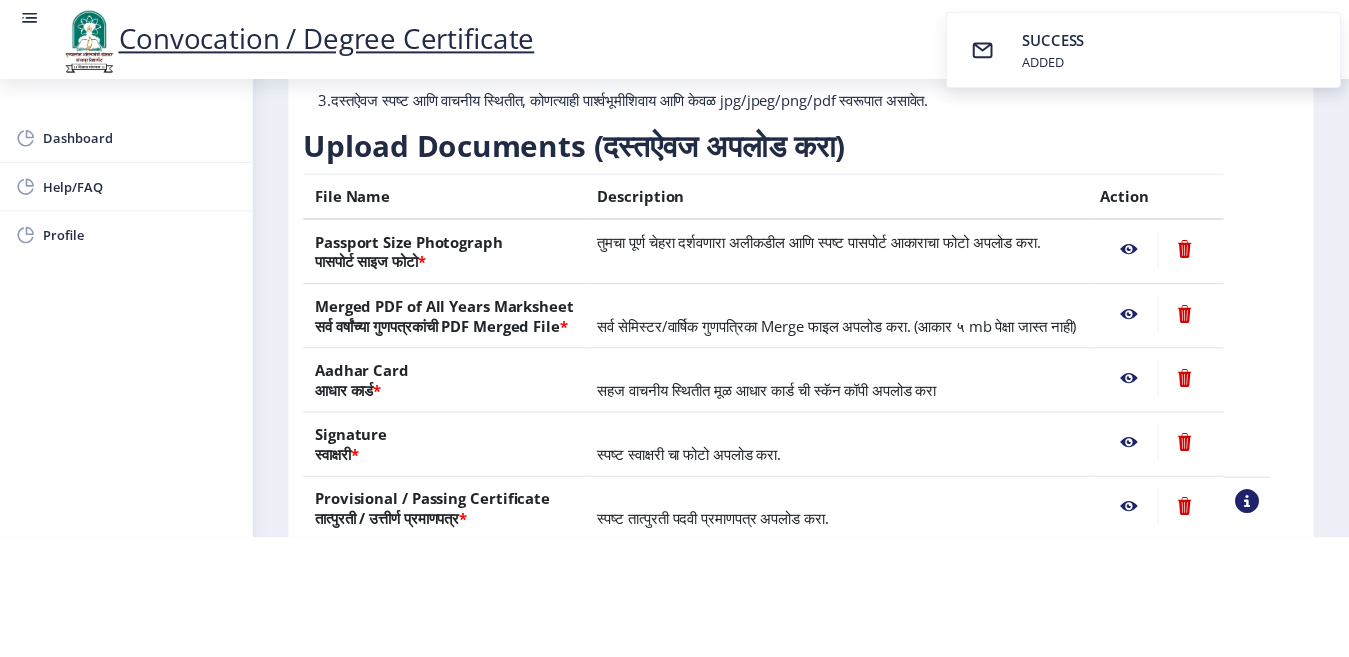 scroll, scrollTop: 0, scrollLeft: 0, axis: both 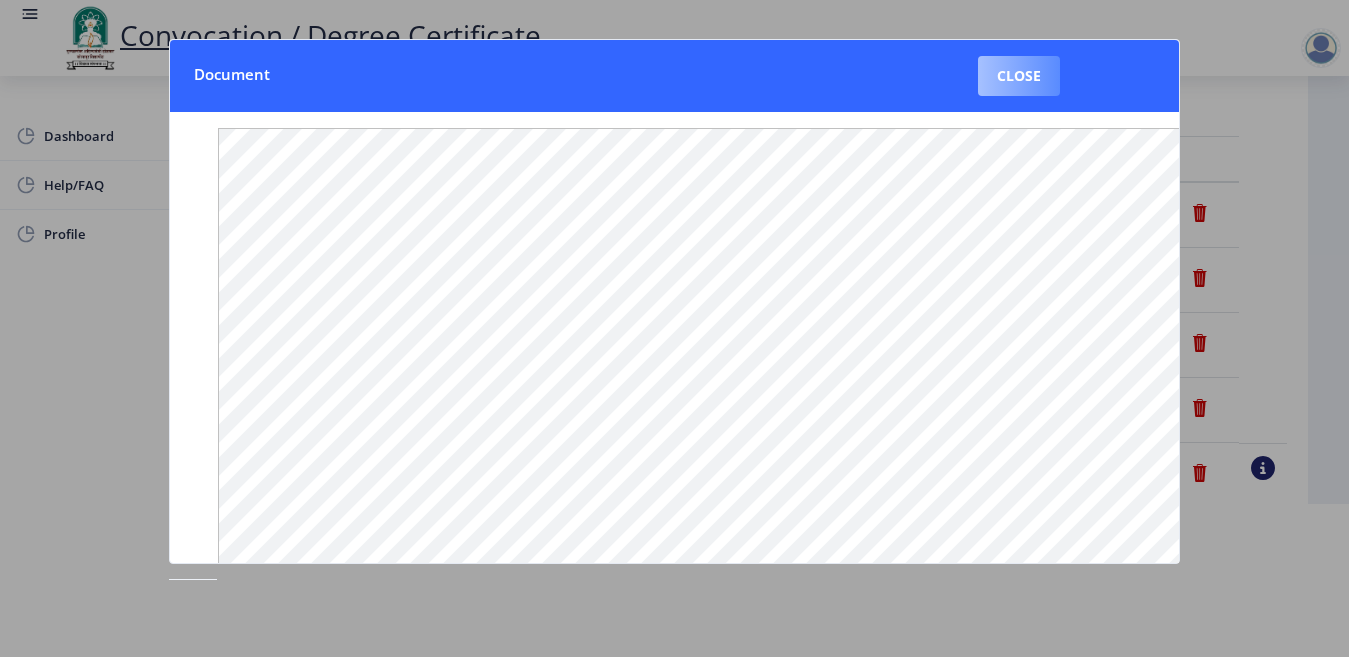 click on "Close" at bounding box center [1019, 76] 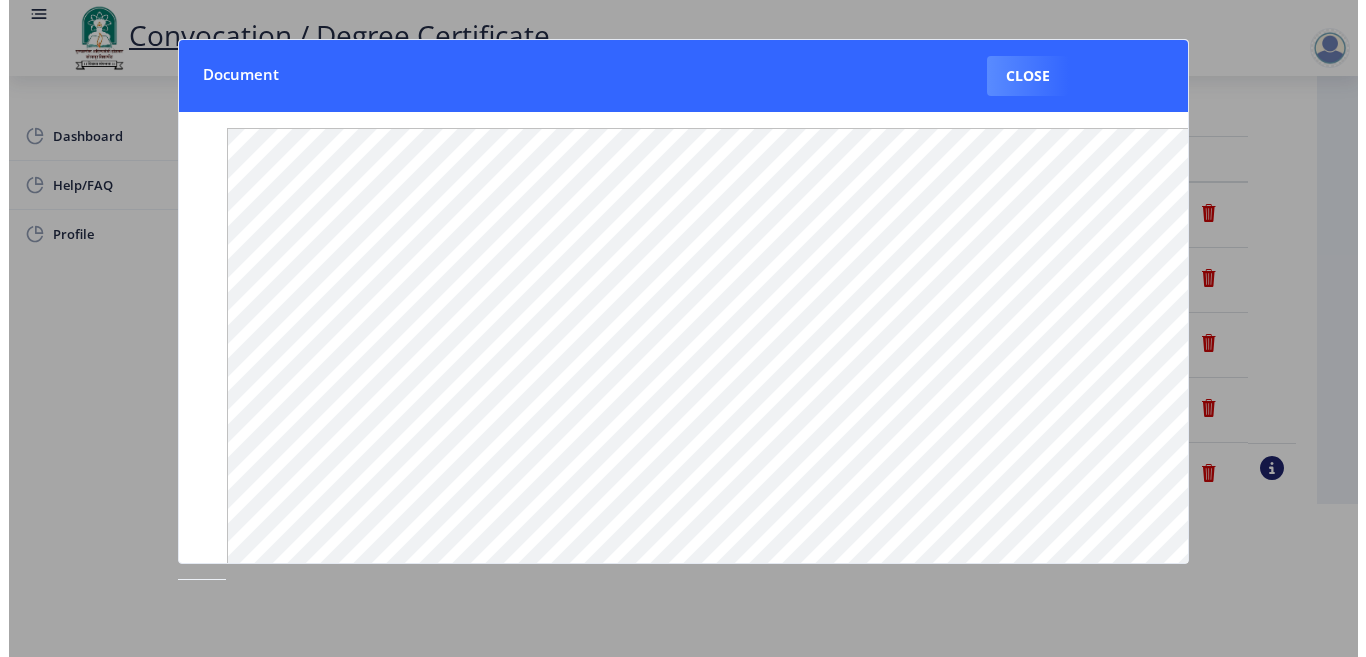 scroll, scrollTop: 153, scrollLeft: 0, axis: vertical 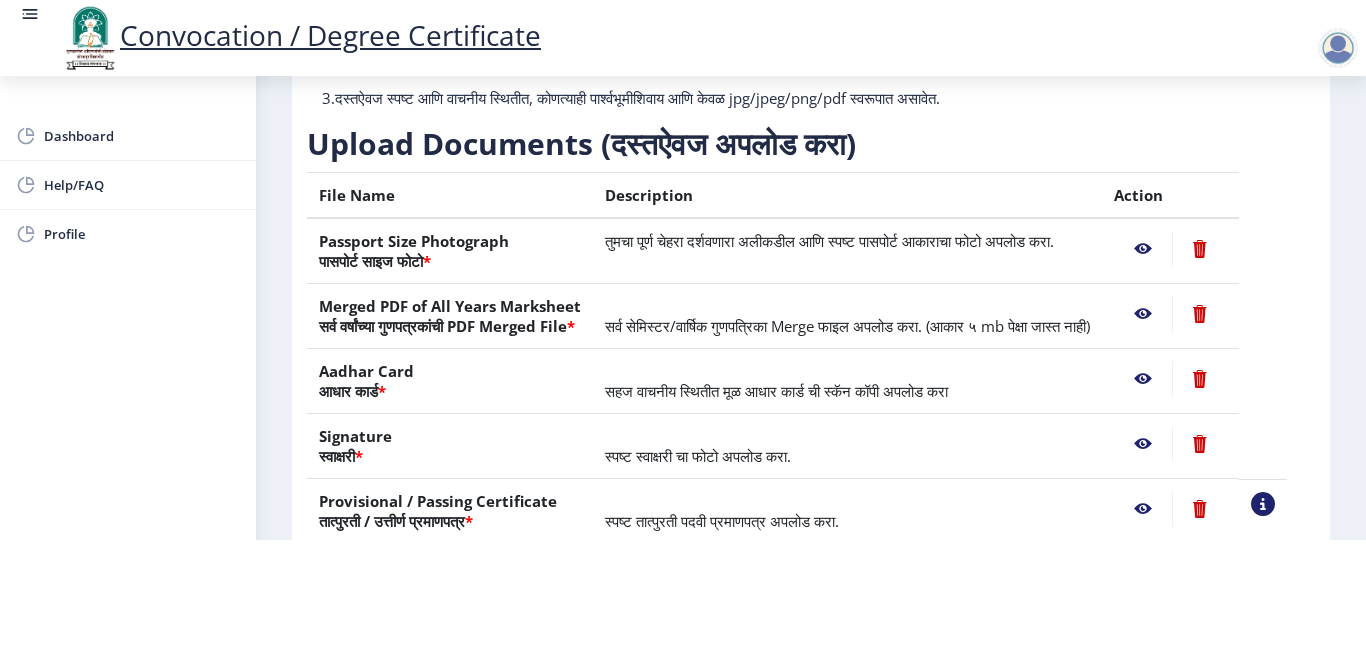 click 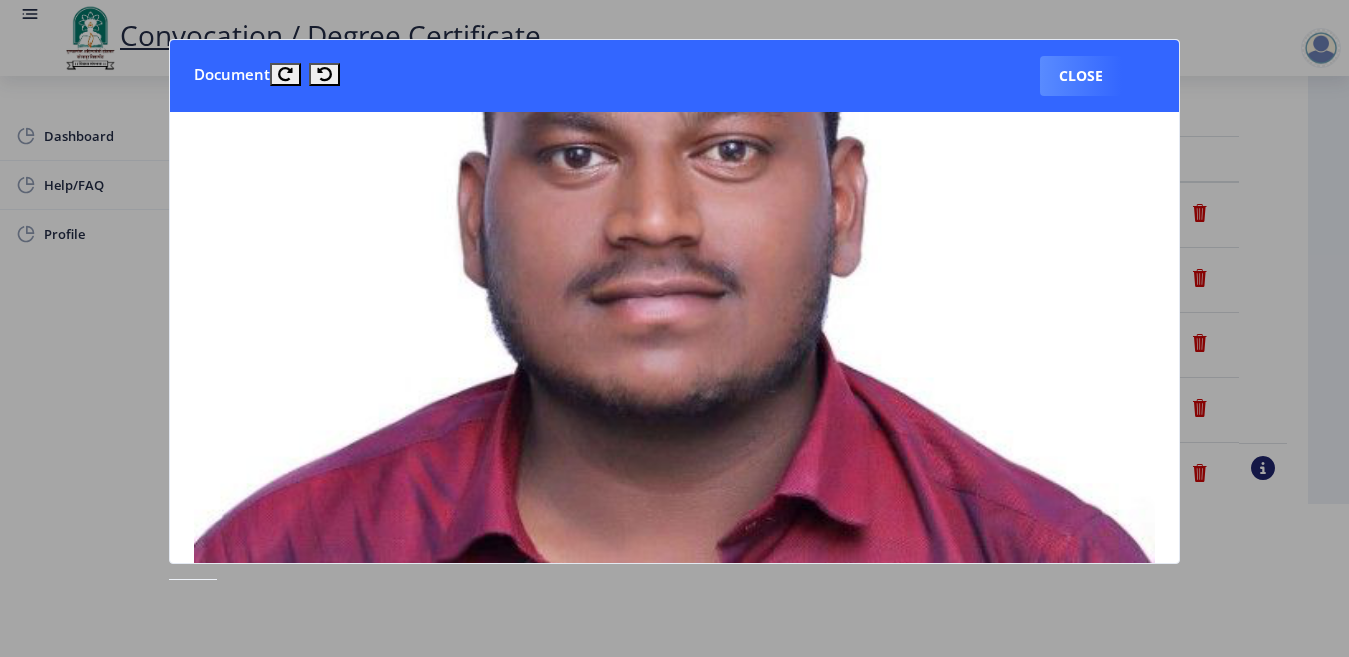 scroll, scrollTop: 600, scrollLeft: 0, axis: vertical 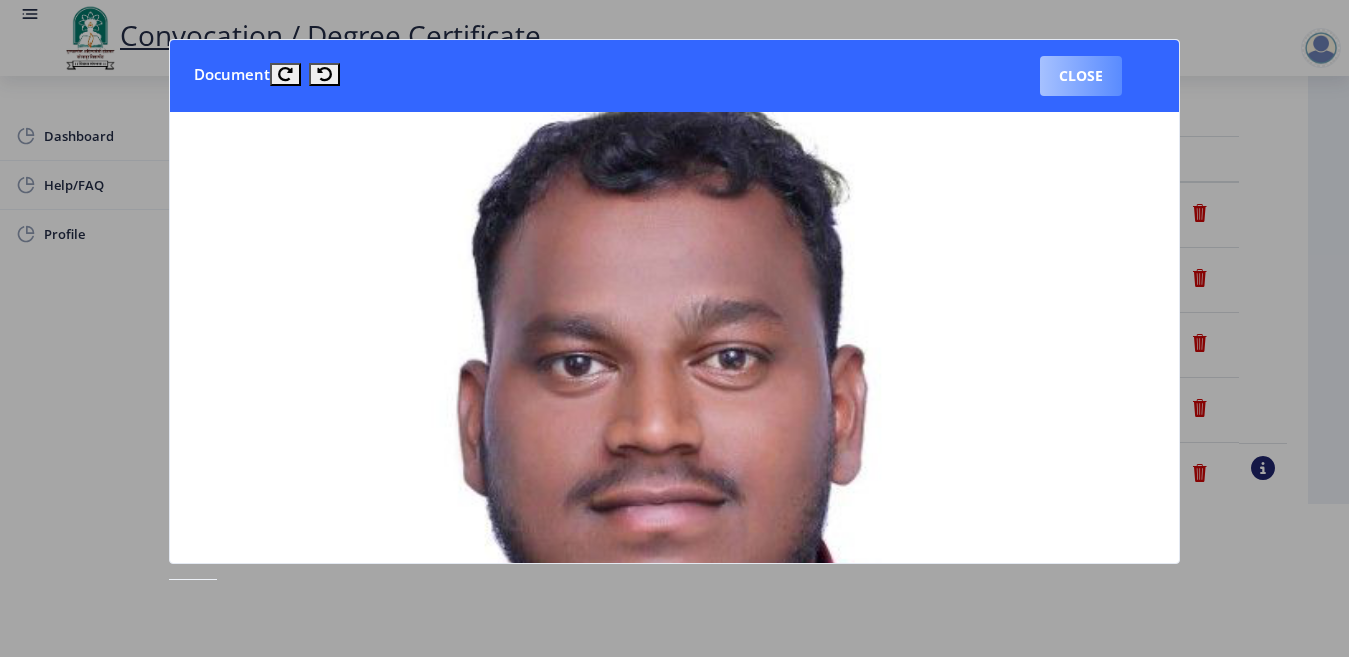 click on "Close" at bounding box center (1081, 76) 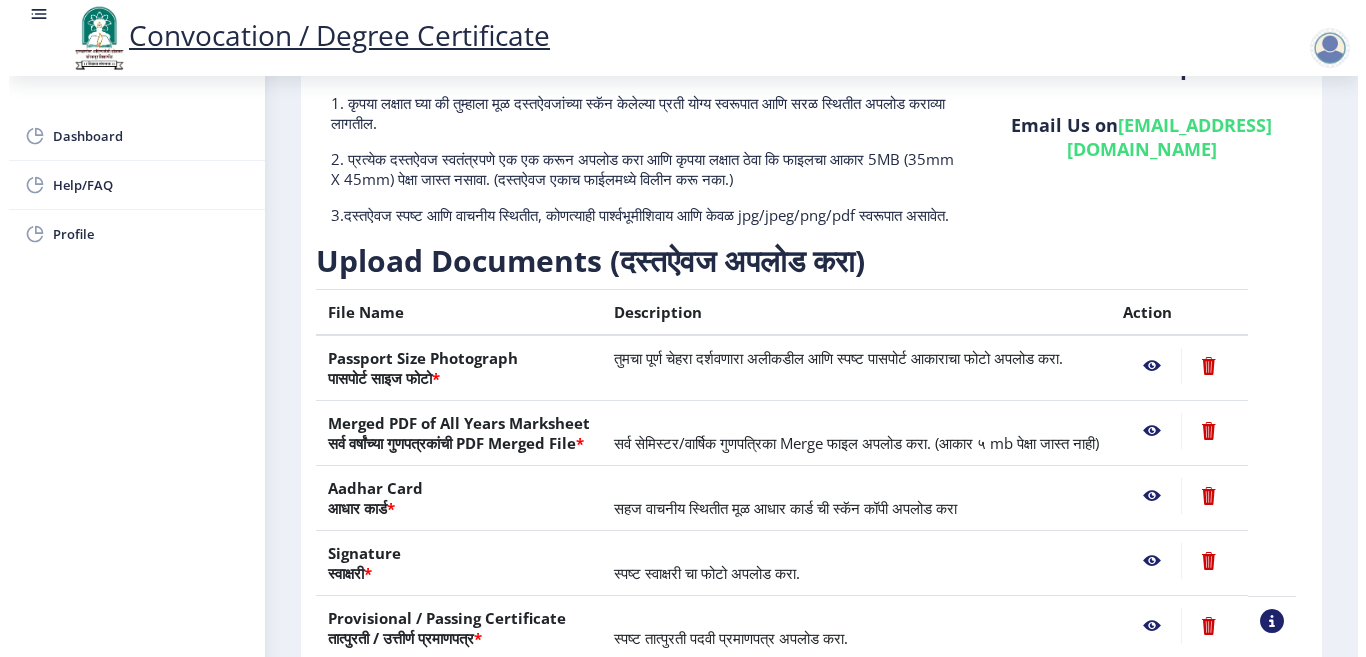 scroll, scrollTop: 153, scrollLeft: 0, axis: vertical 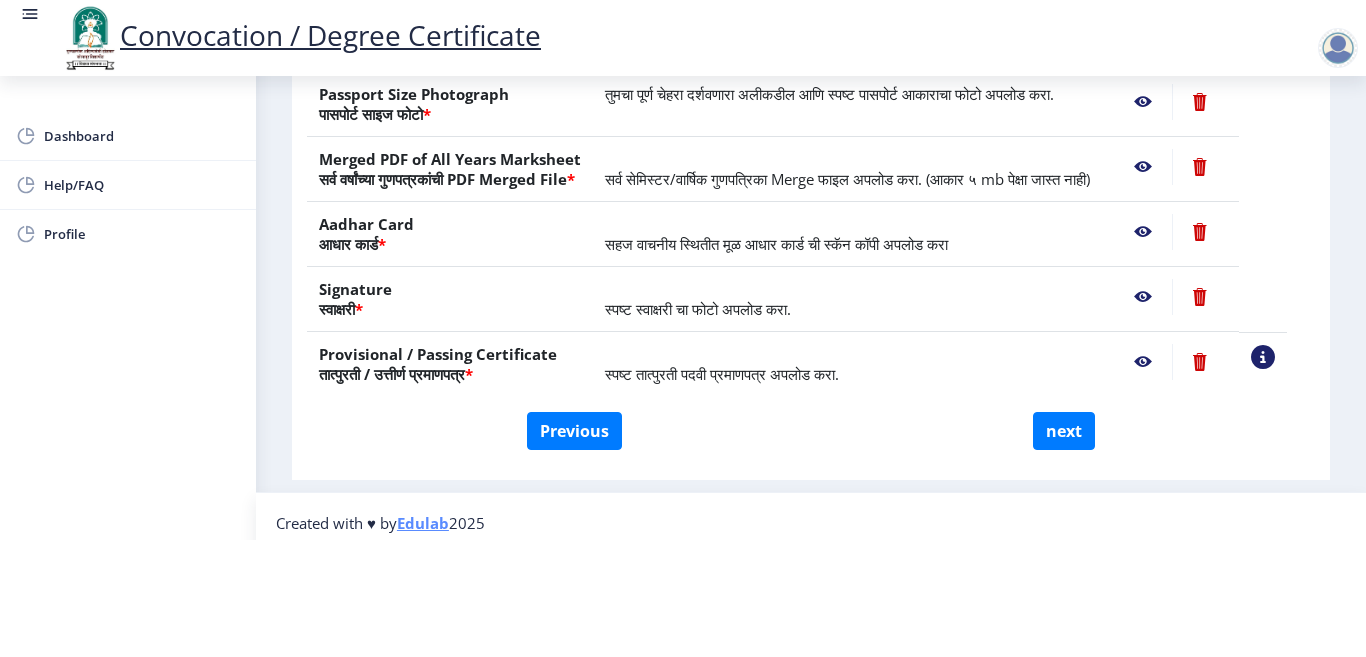 click 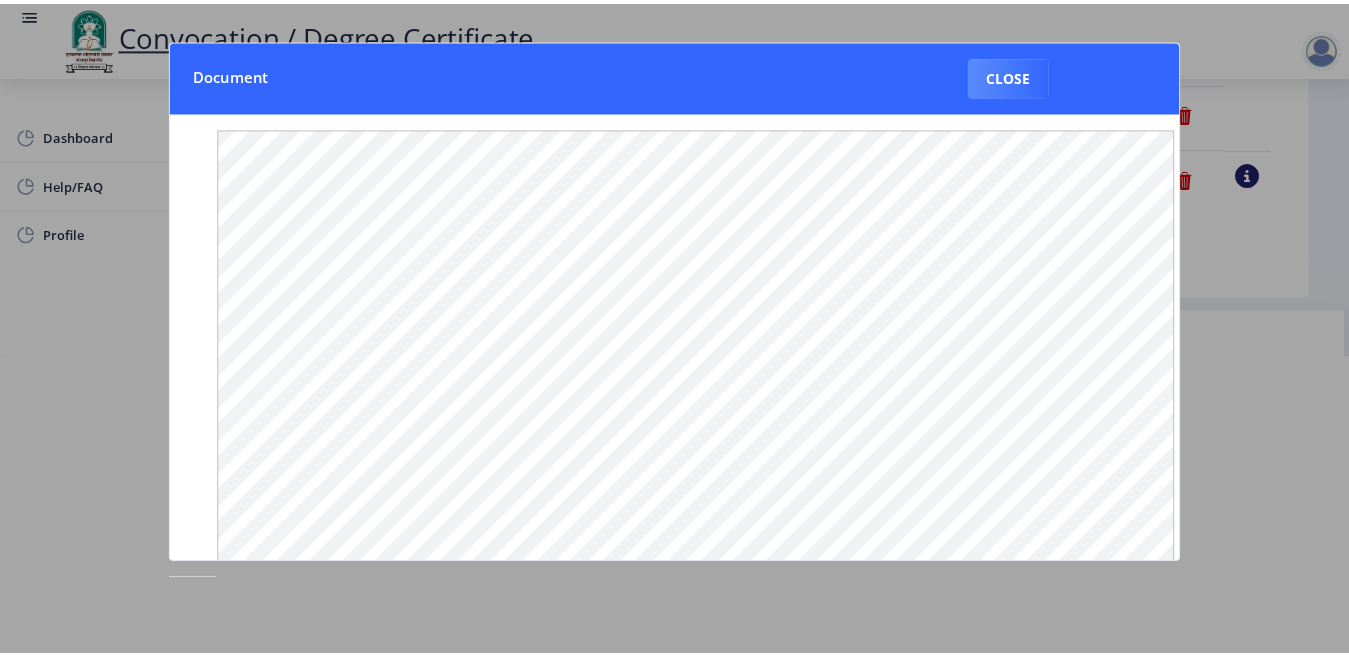 scroll, scrollTop: 0, scrollLeft: 0, axis: both 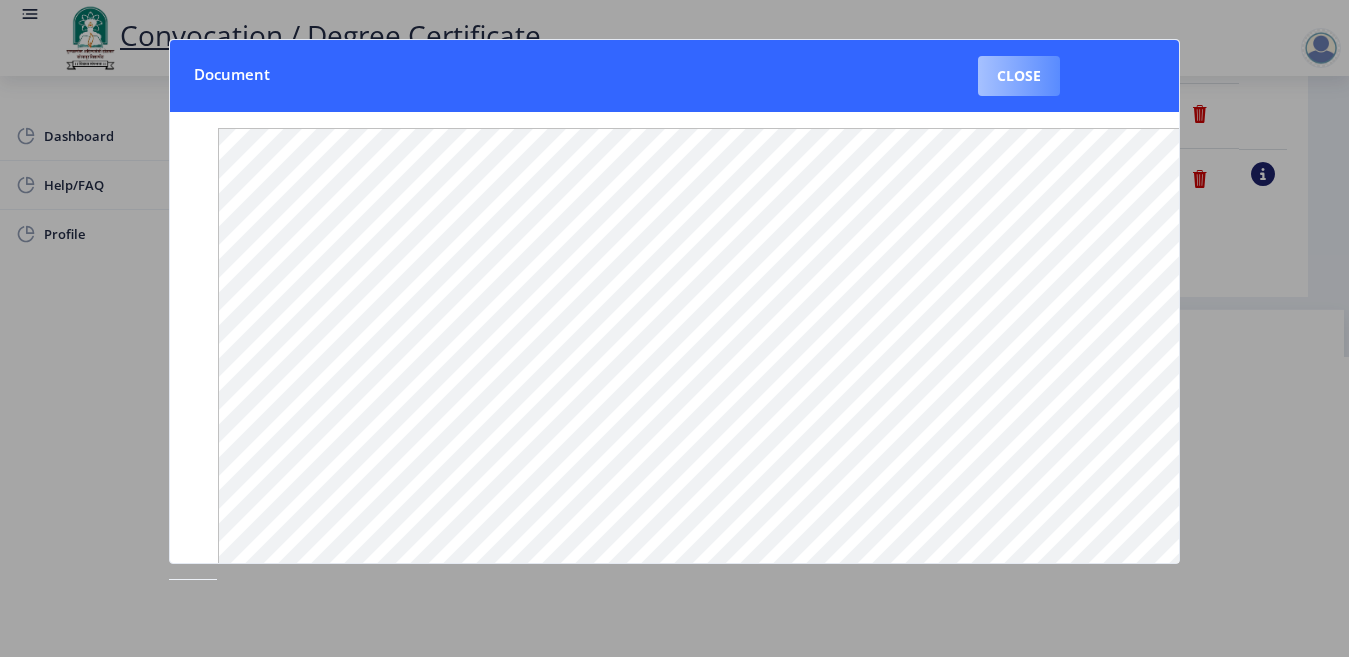 click on "Close" at bounding box center [1019, 76] 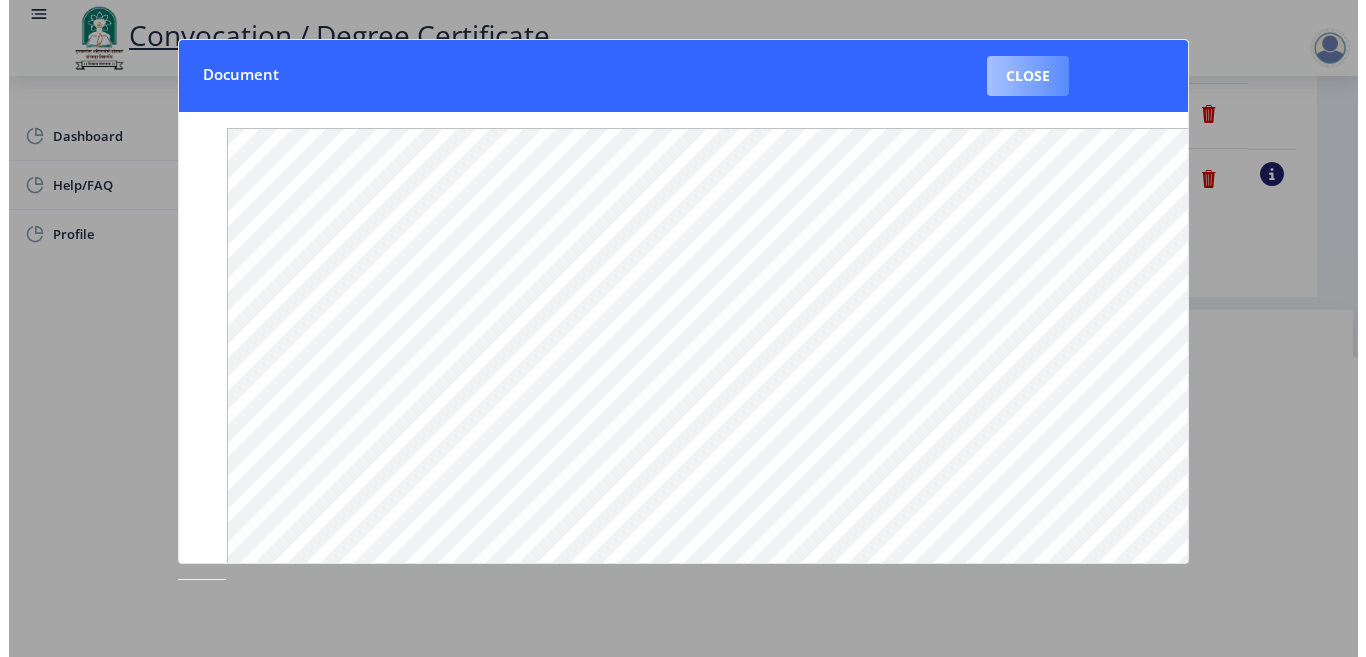 scroll, scrollTop: 157, scrollLeft: 0, axis: vertical 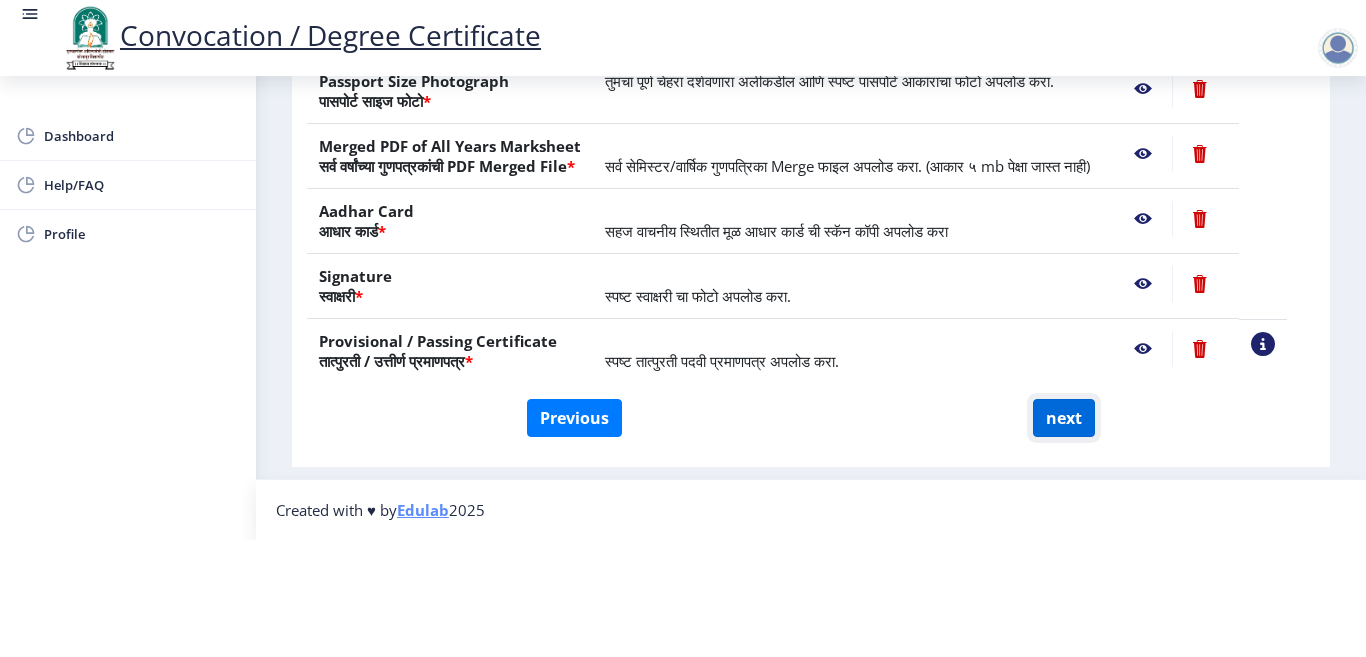 click on "next" 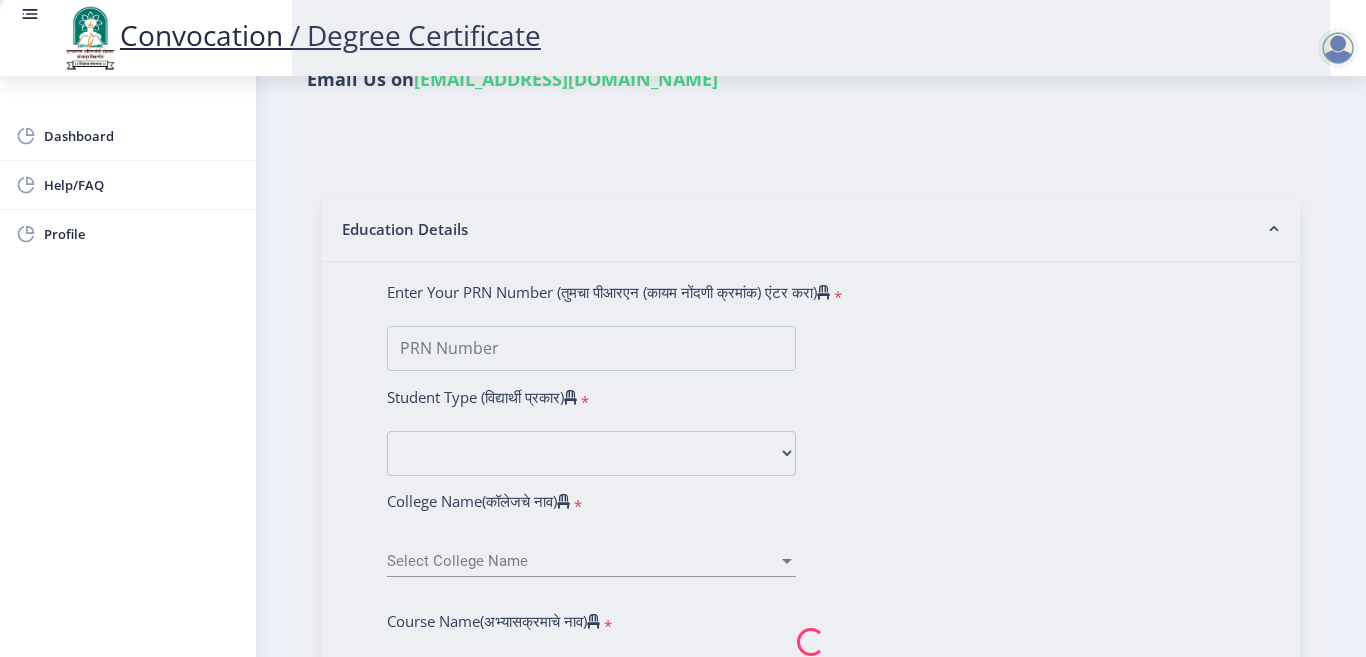 select 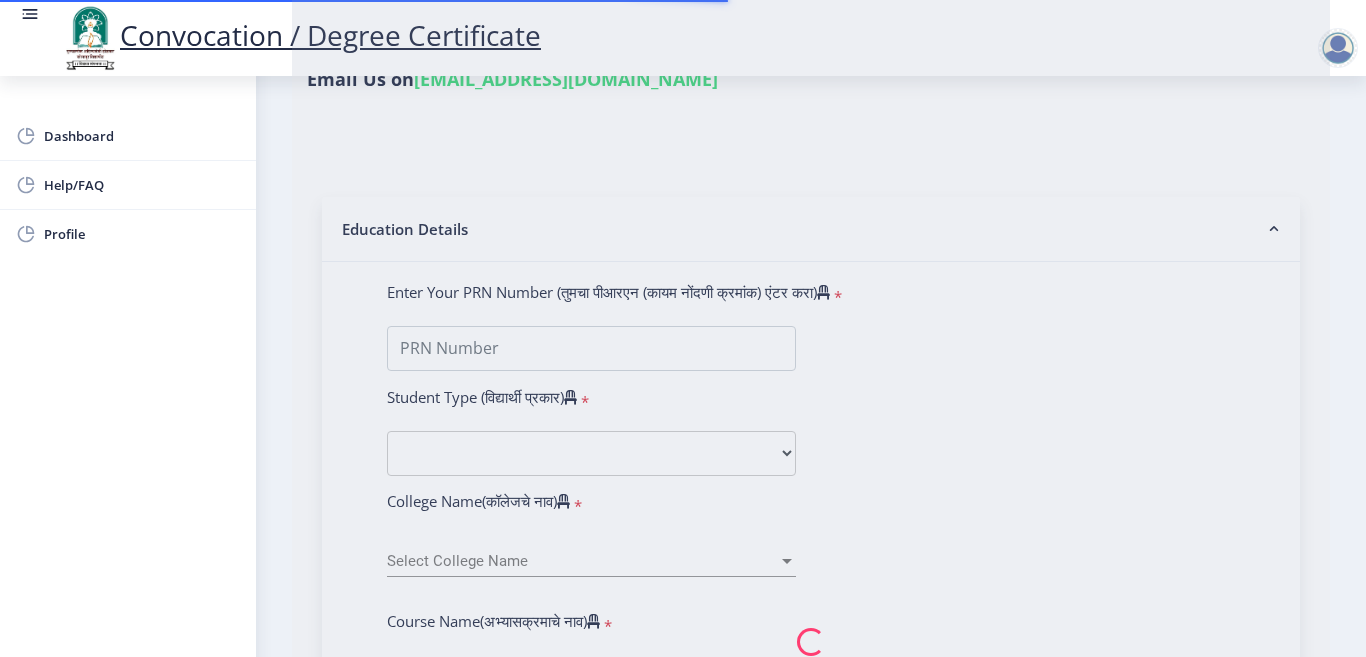 scroll, scrollTop: 0, scrollLeft: 0, axis: both 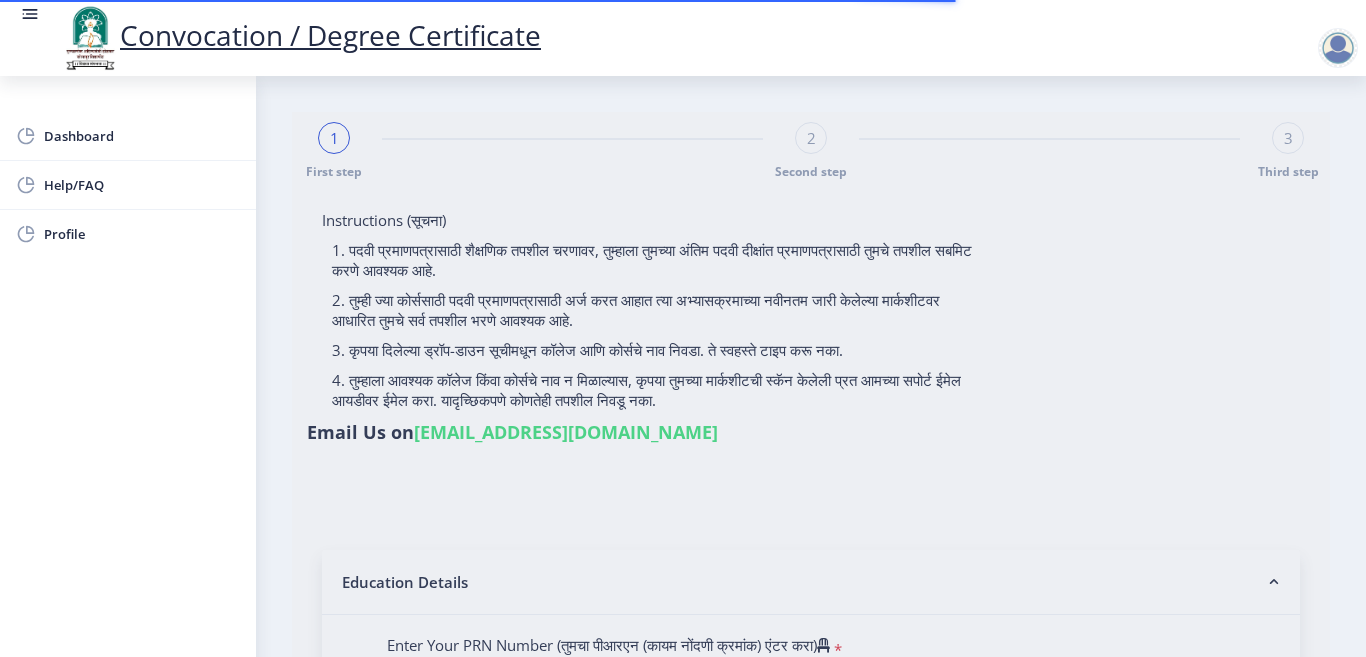 type on "Ambadas Shankar Margel" 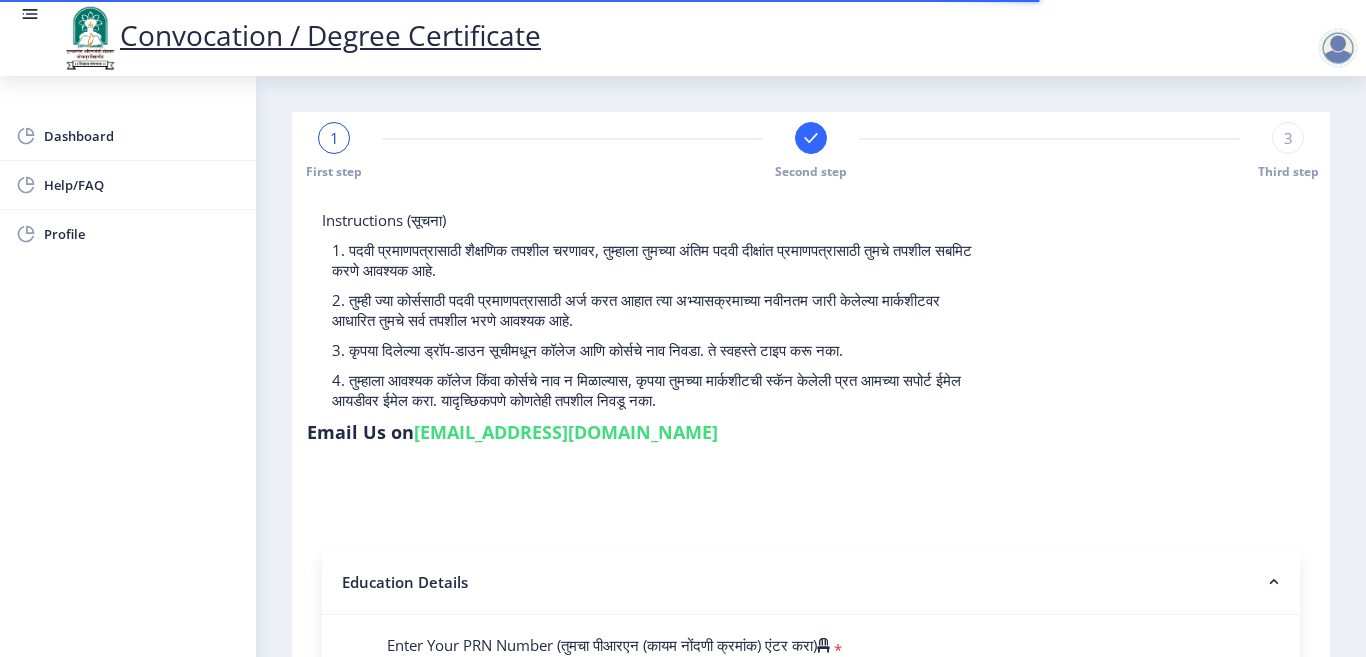 type on "2017032500223832" 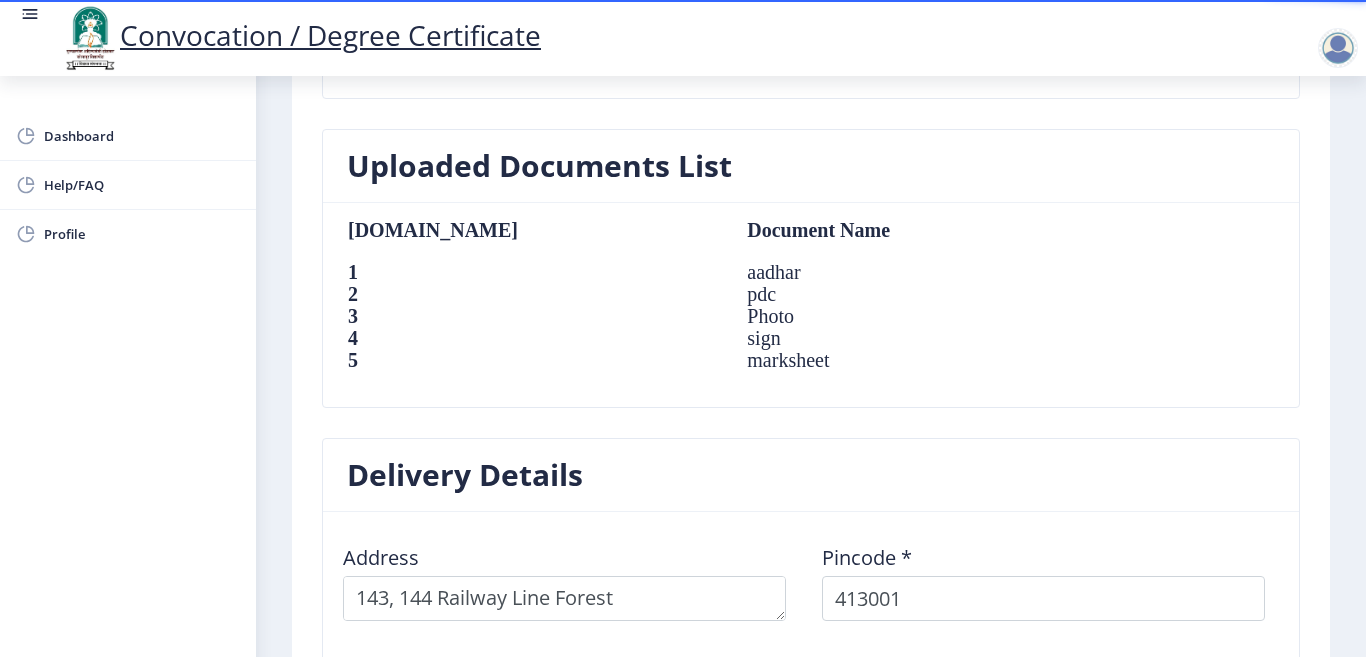 scroll, scrollTop: 1400, scrollLeft: 0, axis: vertical 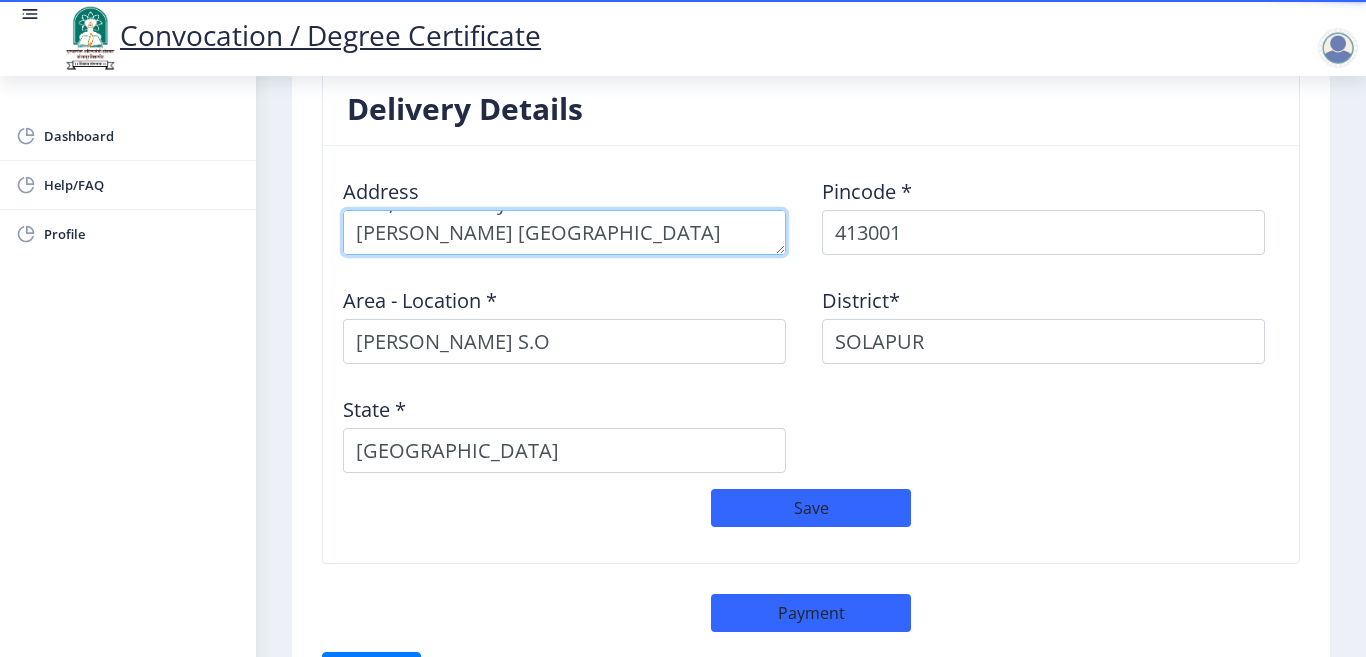 click at bounding box center [564, 232] 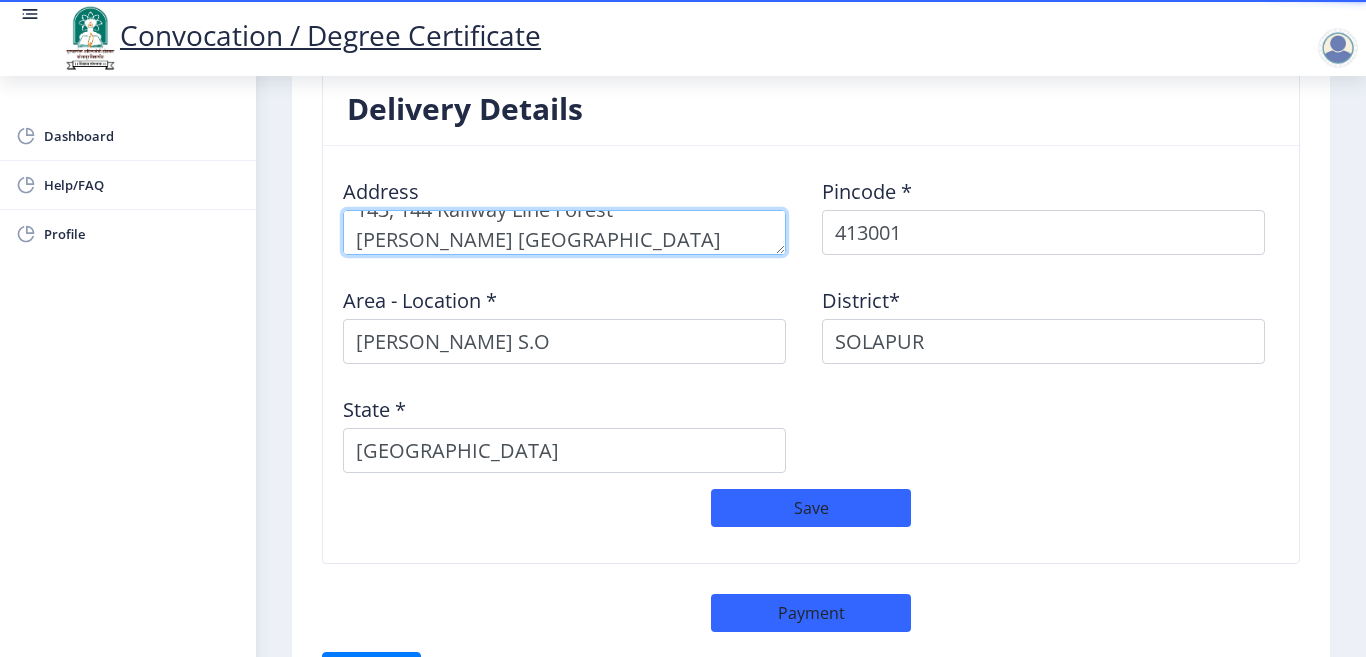 scroll, scrollTop: 29, scrollLeft: 0, axis: vertical 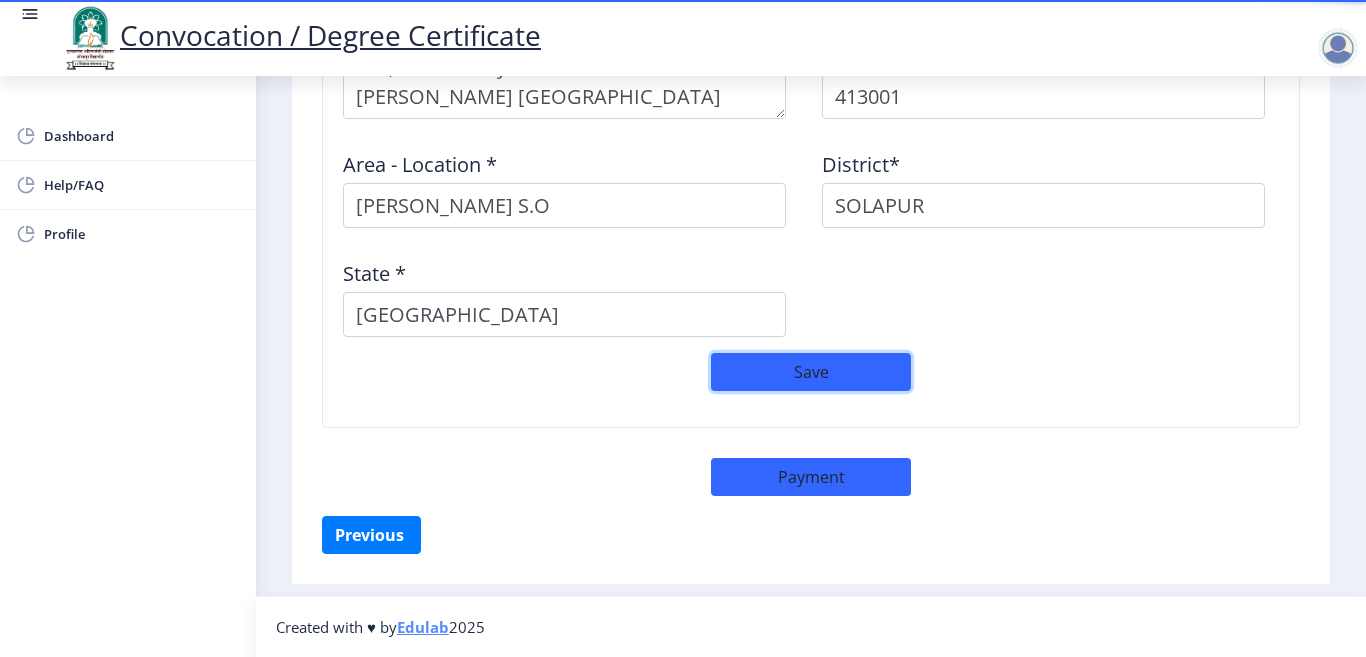 click on "Save" 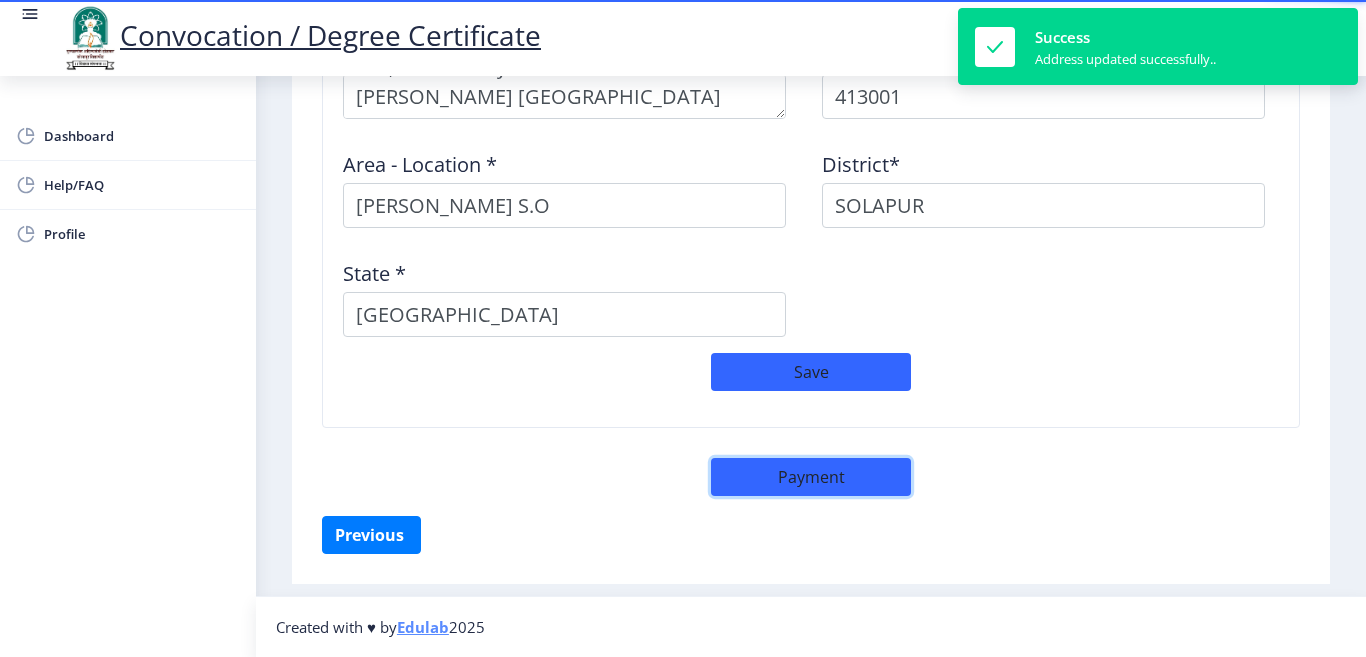 click on "Payment" 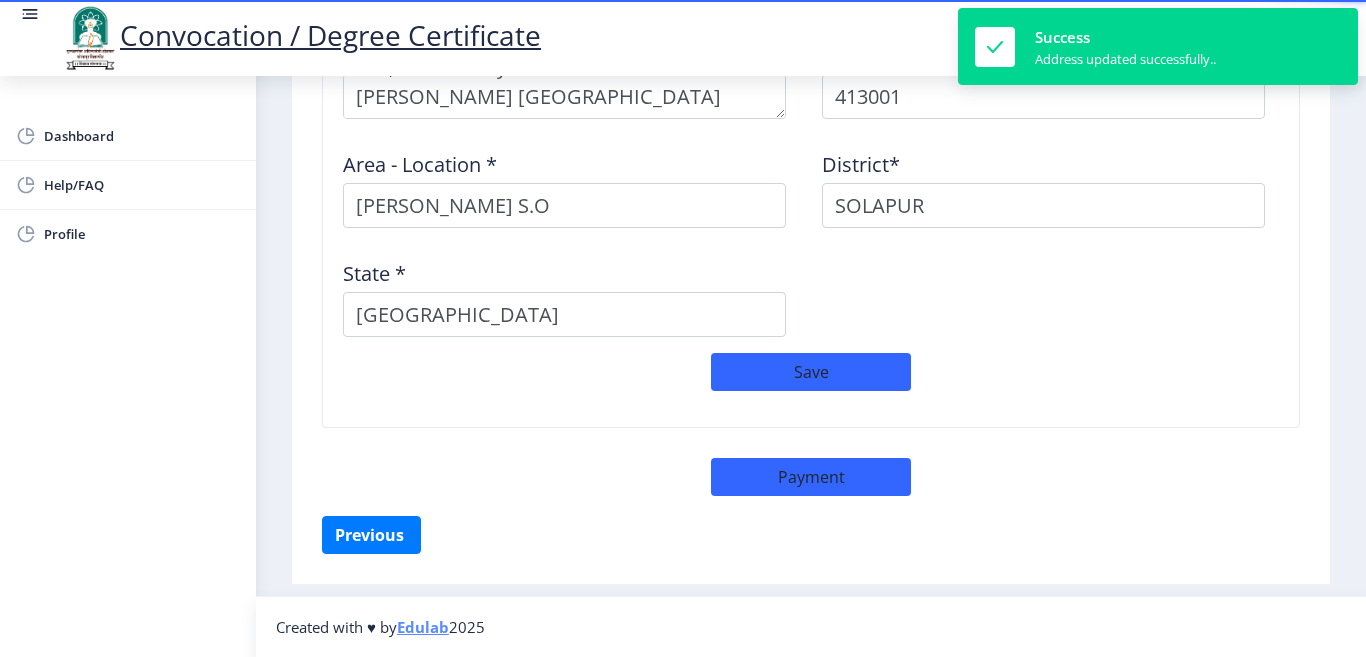 select on "sealed" 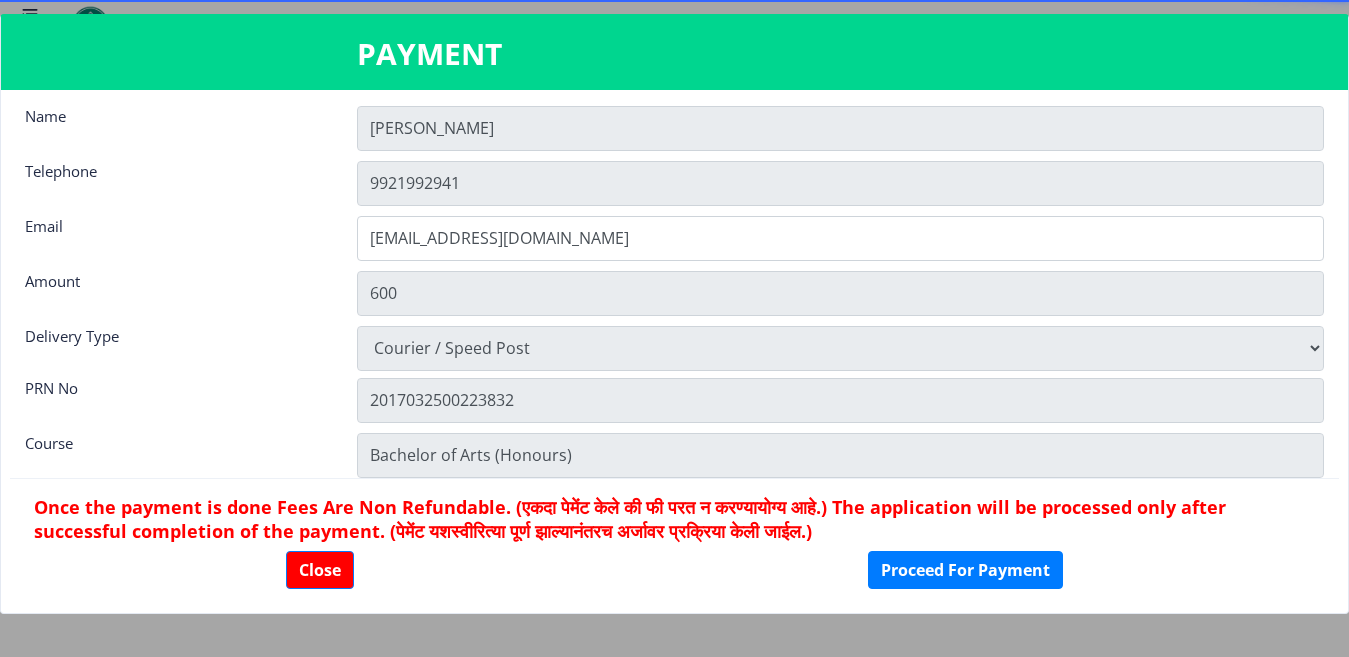 scroll, scrollTop: 0, scrollLeft: 0, axis: both 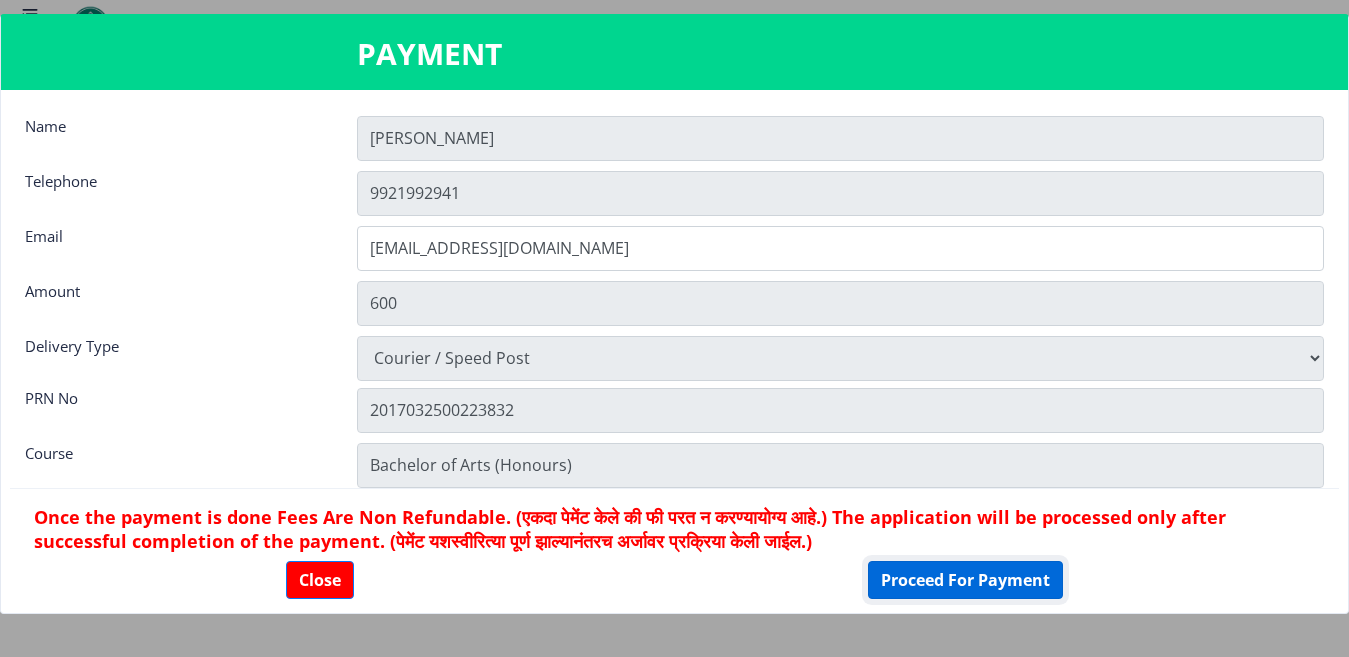 click on "Proceed For Payment" 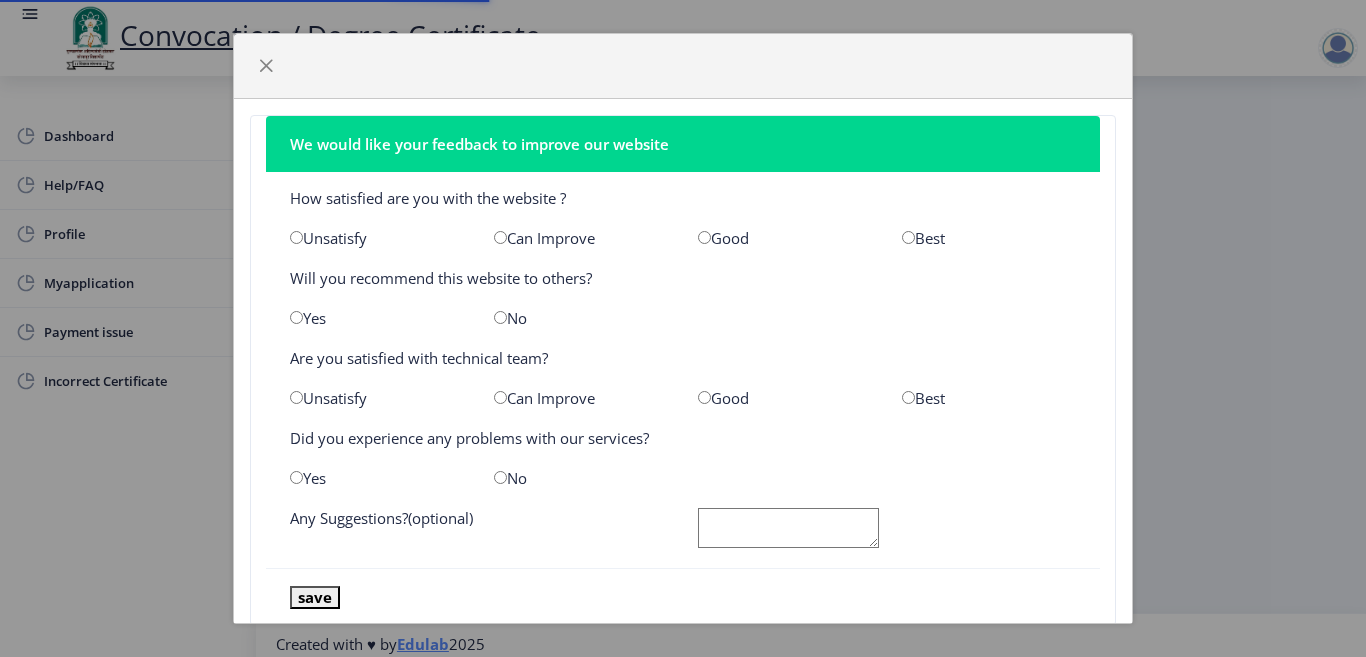 scroll, scrollTop: 0, scrollLeft: 0, axis: both 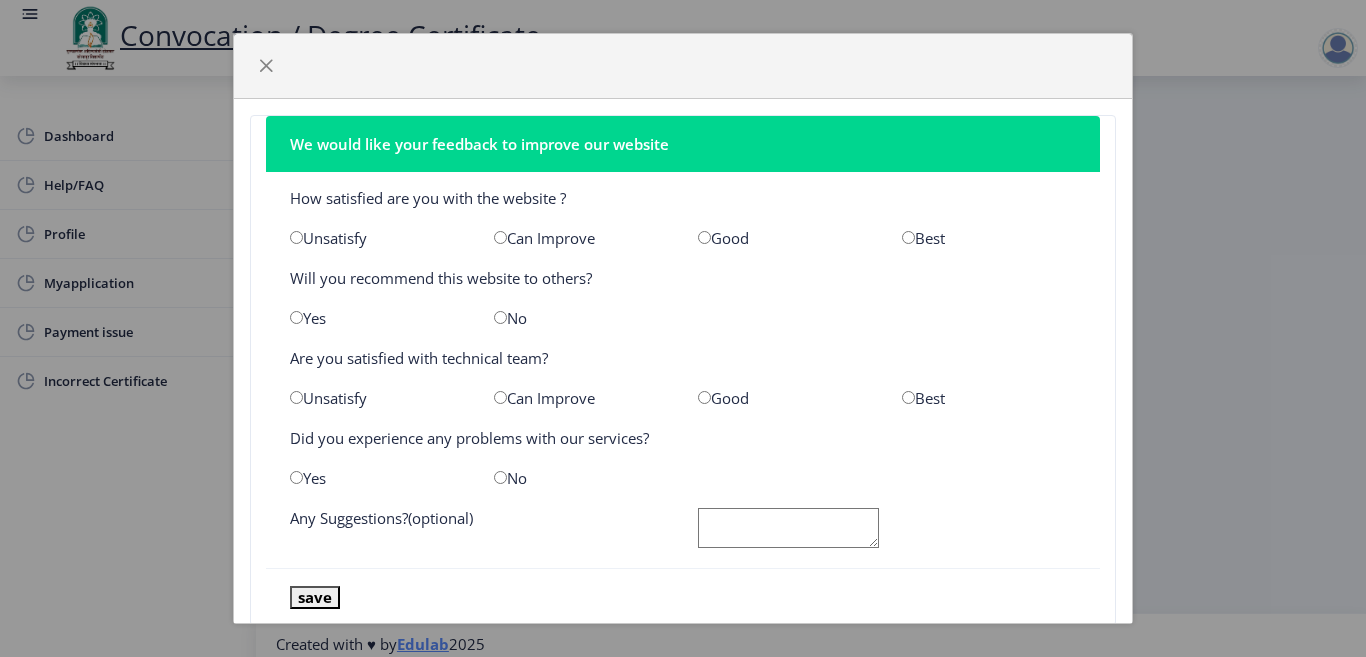 click on "Best" 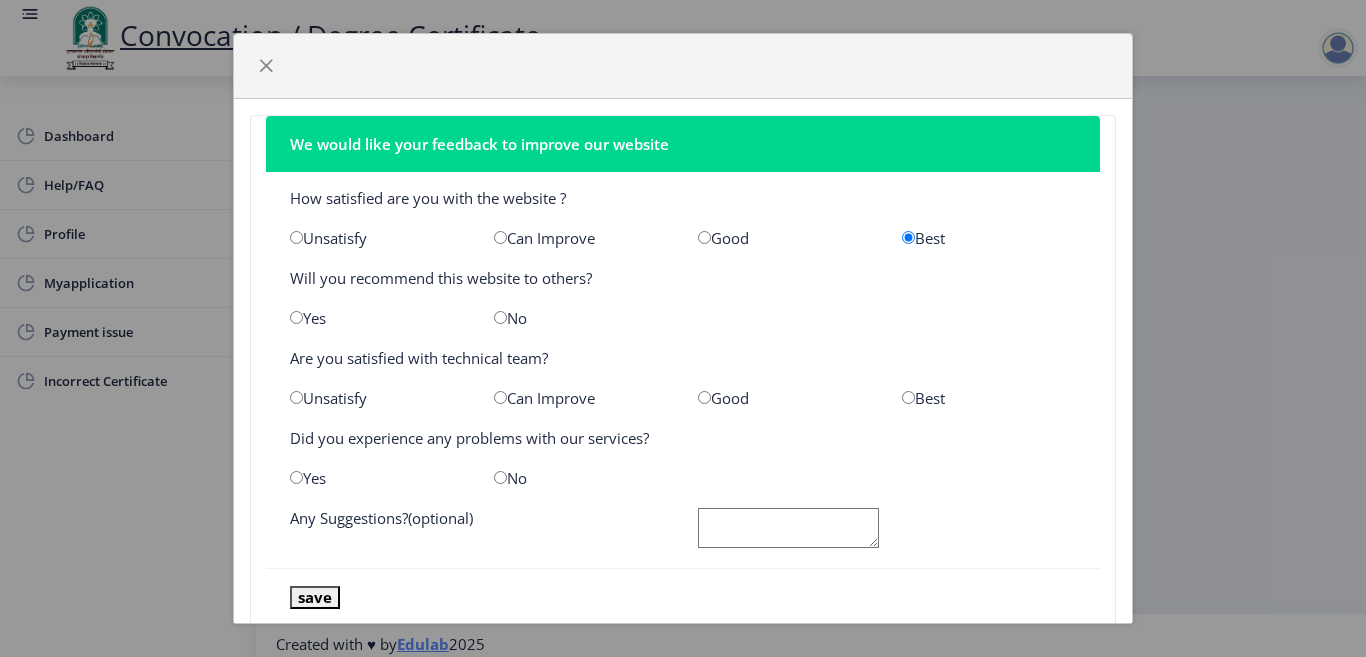 click on "Yes" 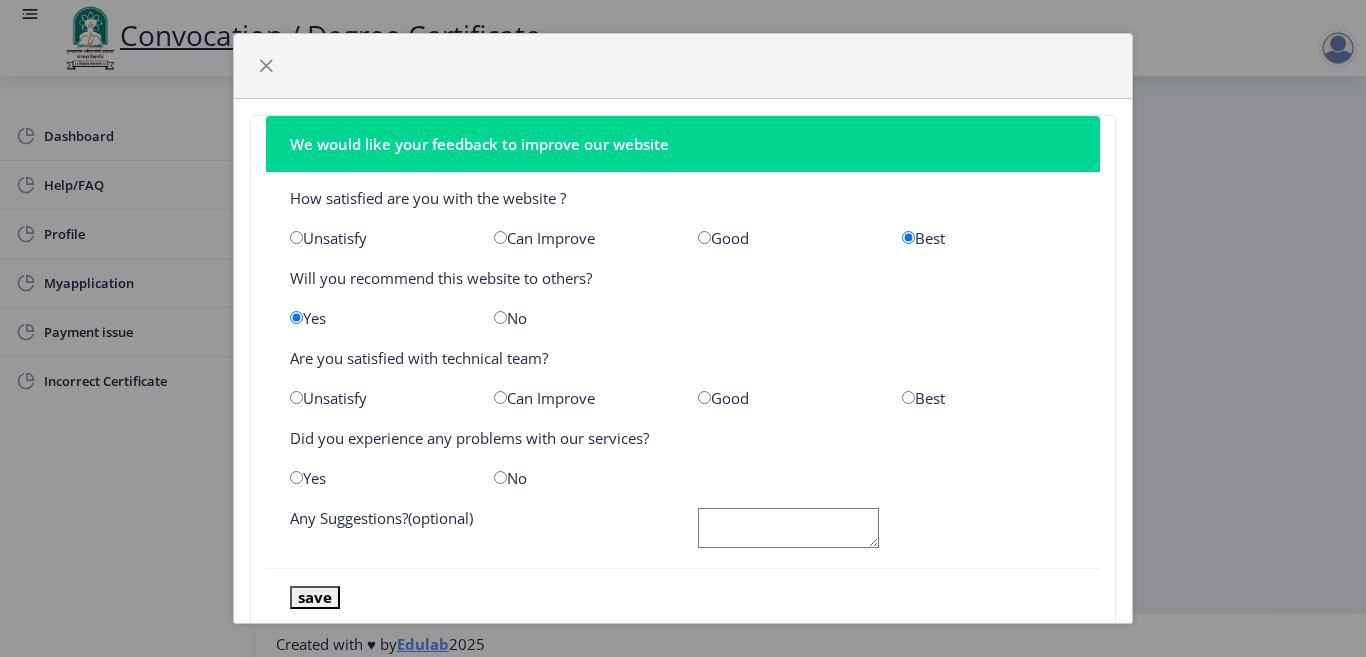 click at bounding box center (704, 397) 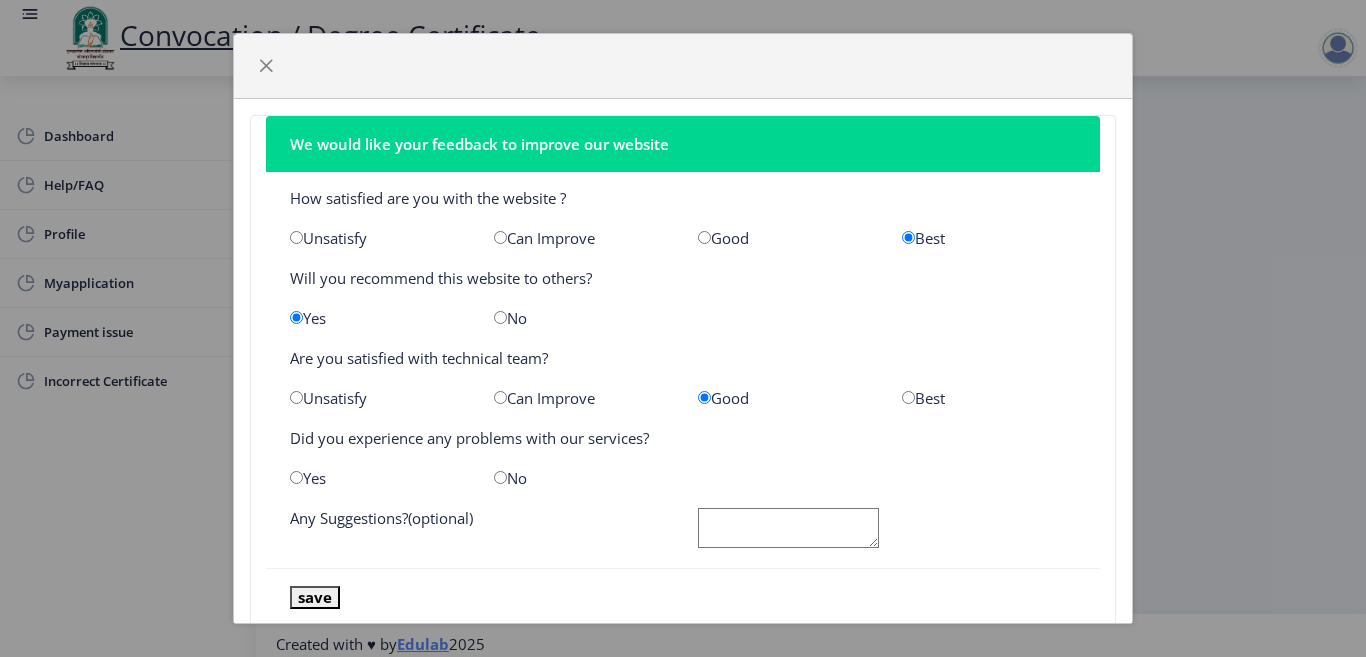 click on "No" 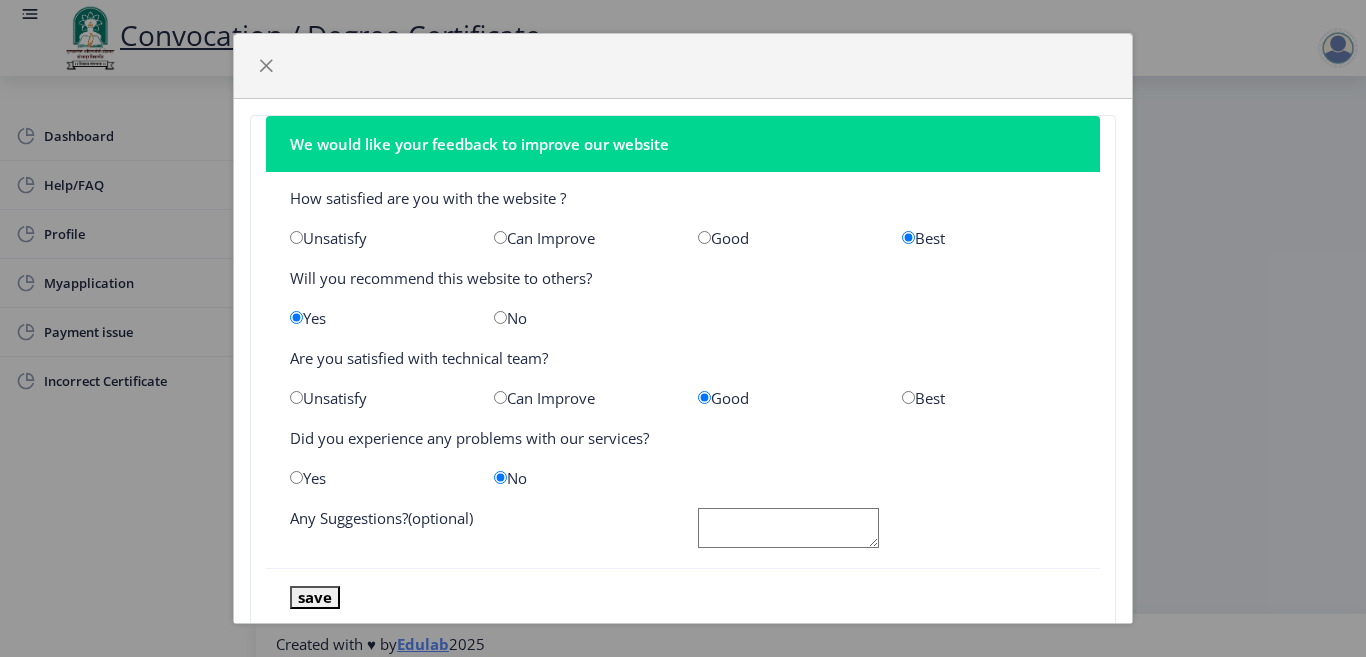 scroll, scrollTop: 49, scrollLeft: 0, axis: vertical 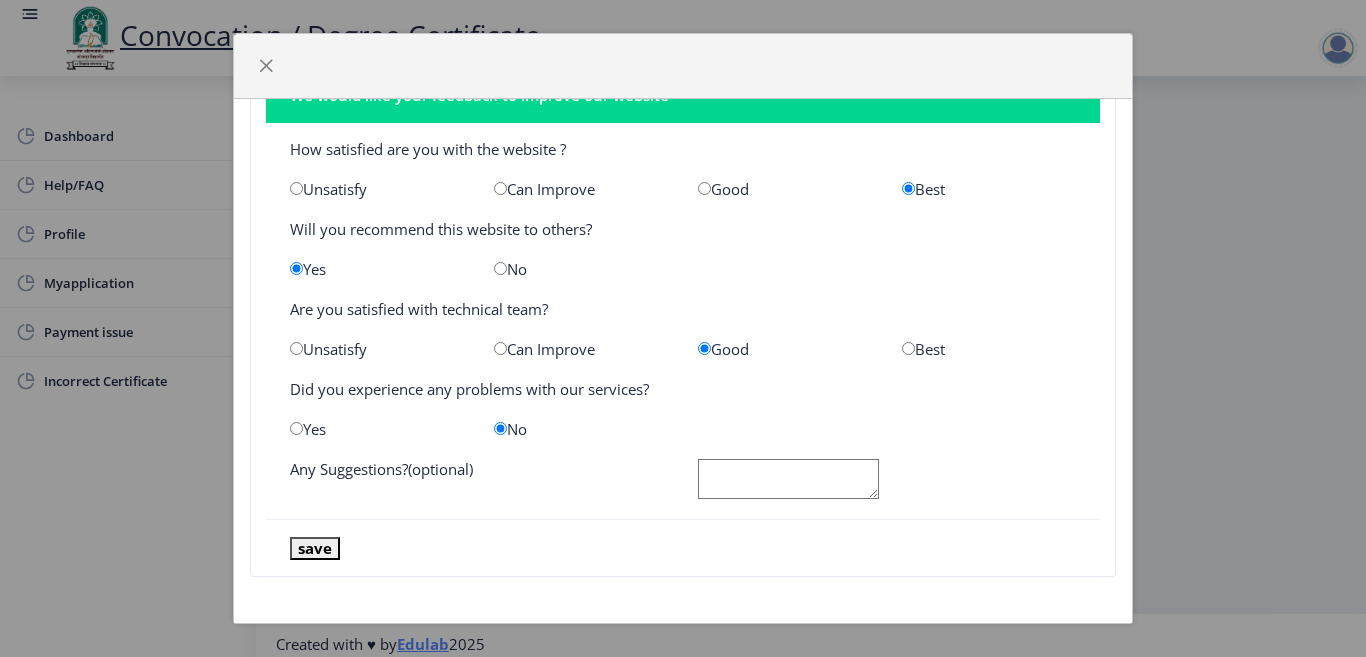 click 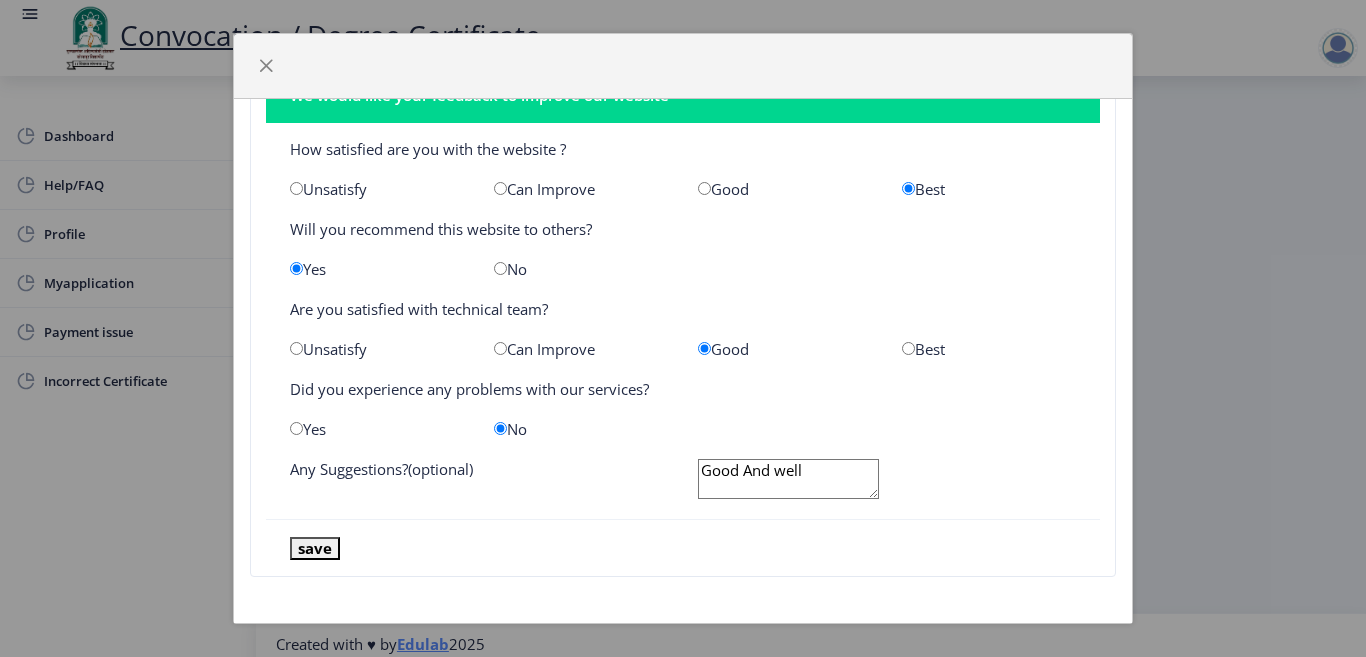 type on "Good And well" 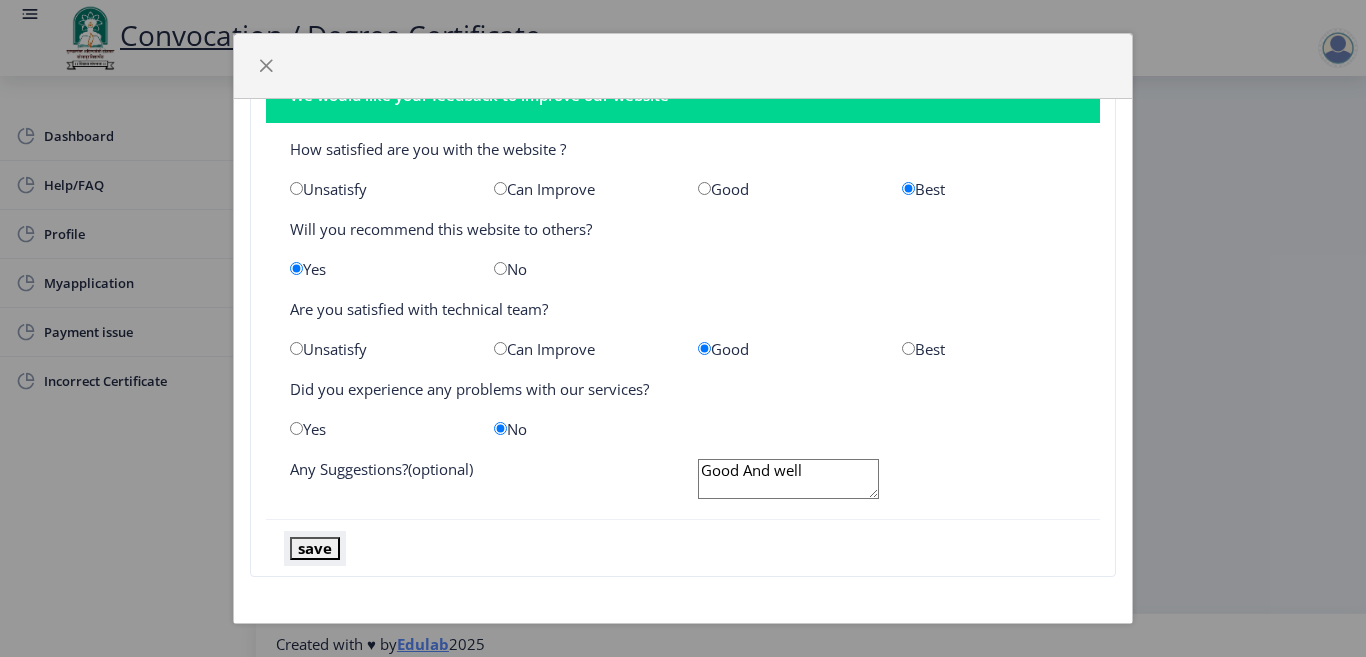 click on "save" 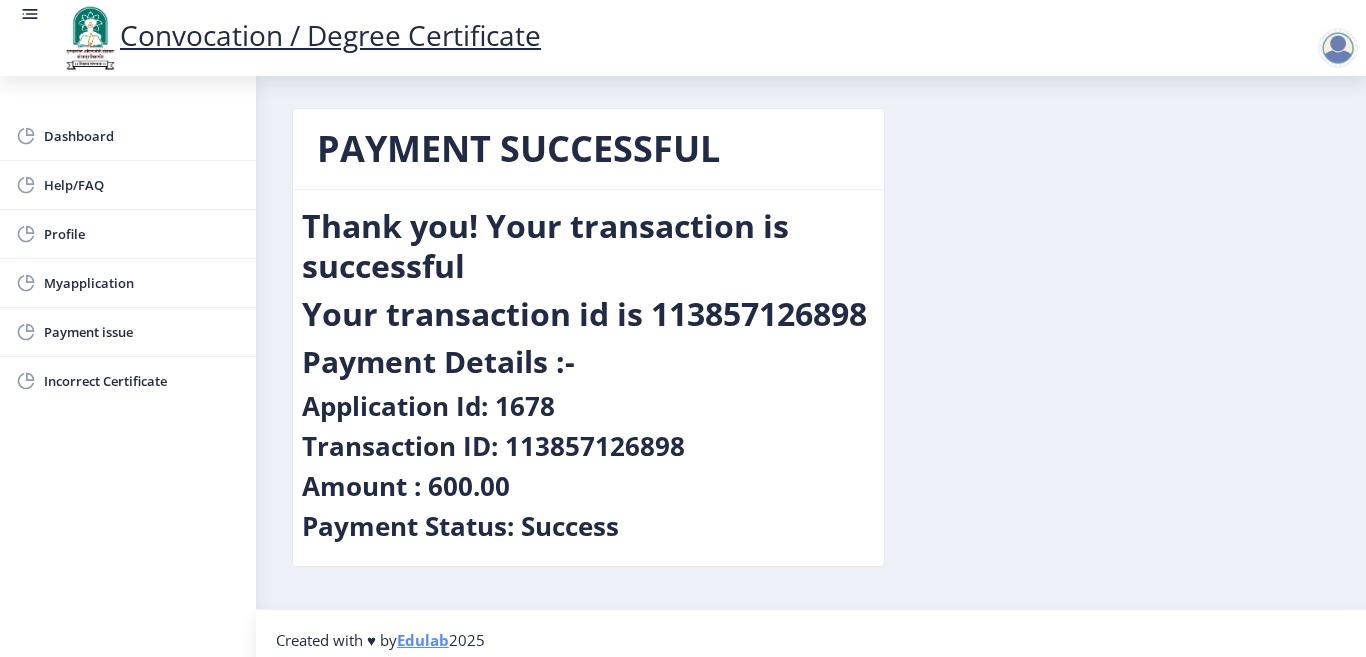 scroll, scrollTop: 0, scrollLeft: 0, axis: both 